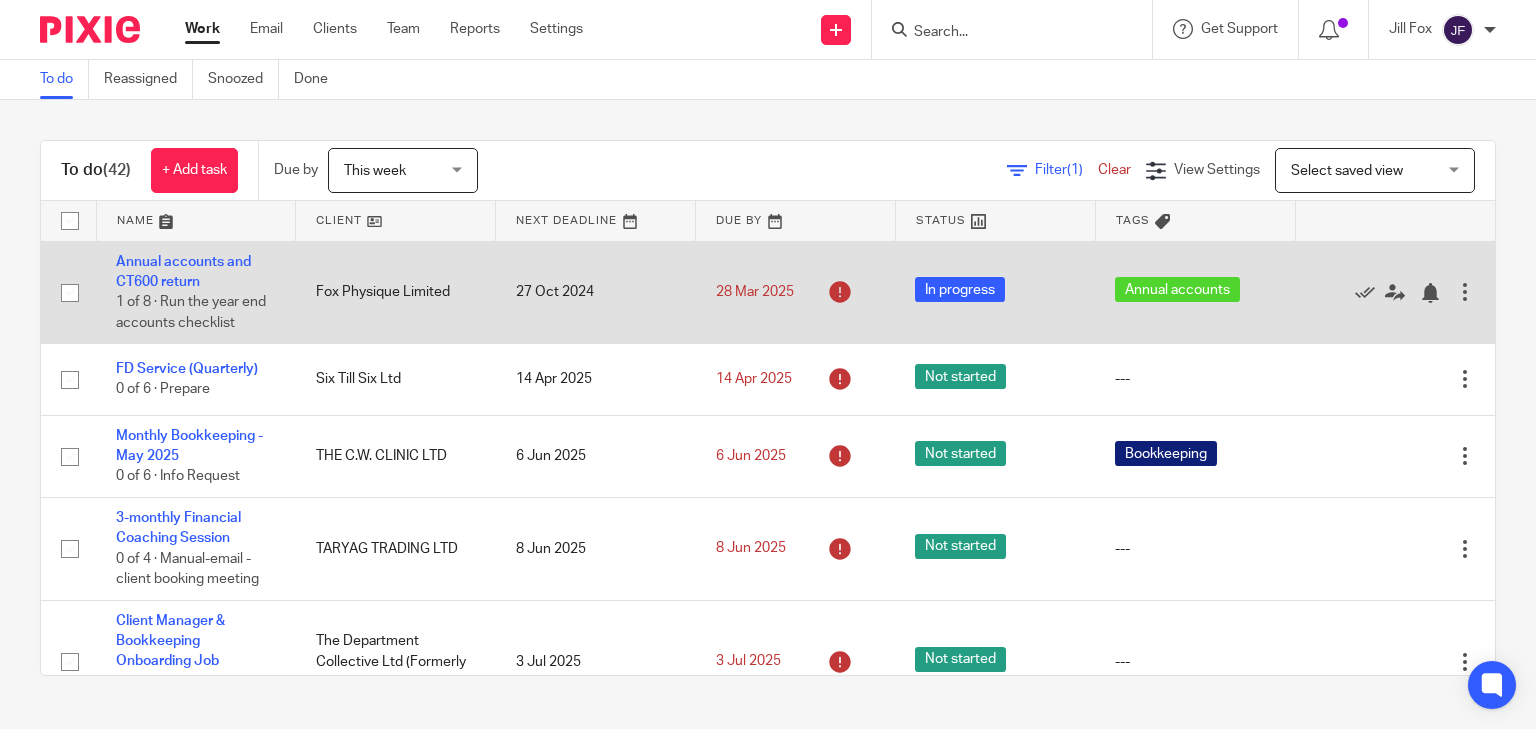 scroll, scrollTop: 0, scrollLeft: 0, axis: both 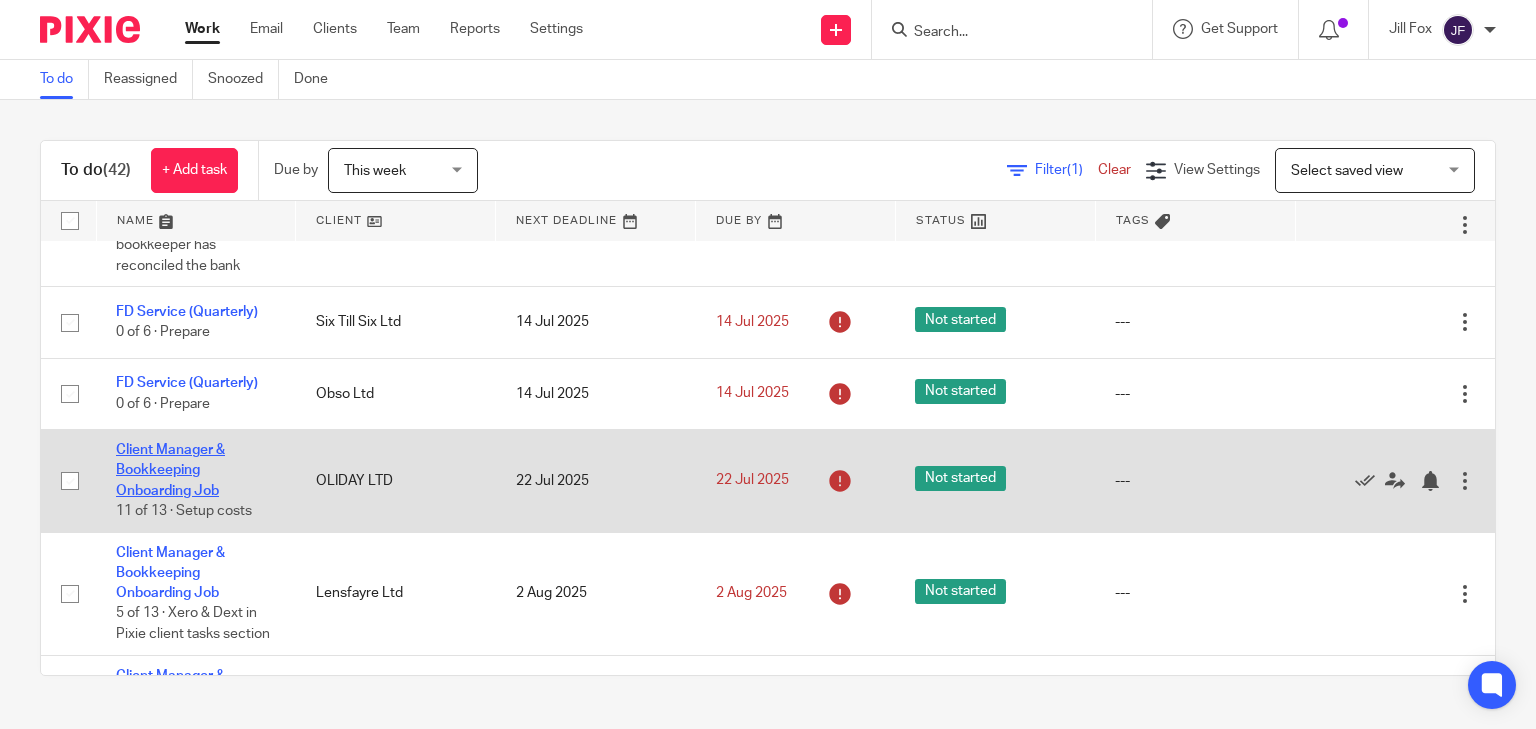 click on "Client Manager & Bookkeeping Onboarding Job" at bounding box center [170, 470] 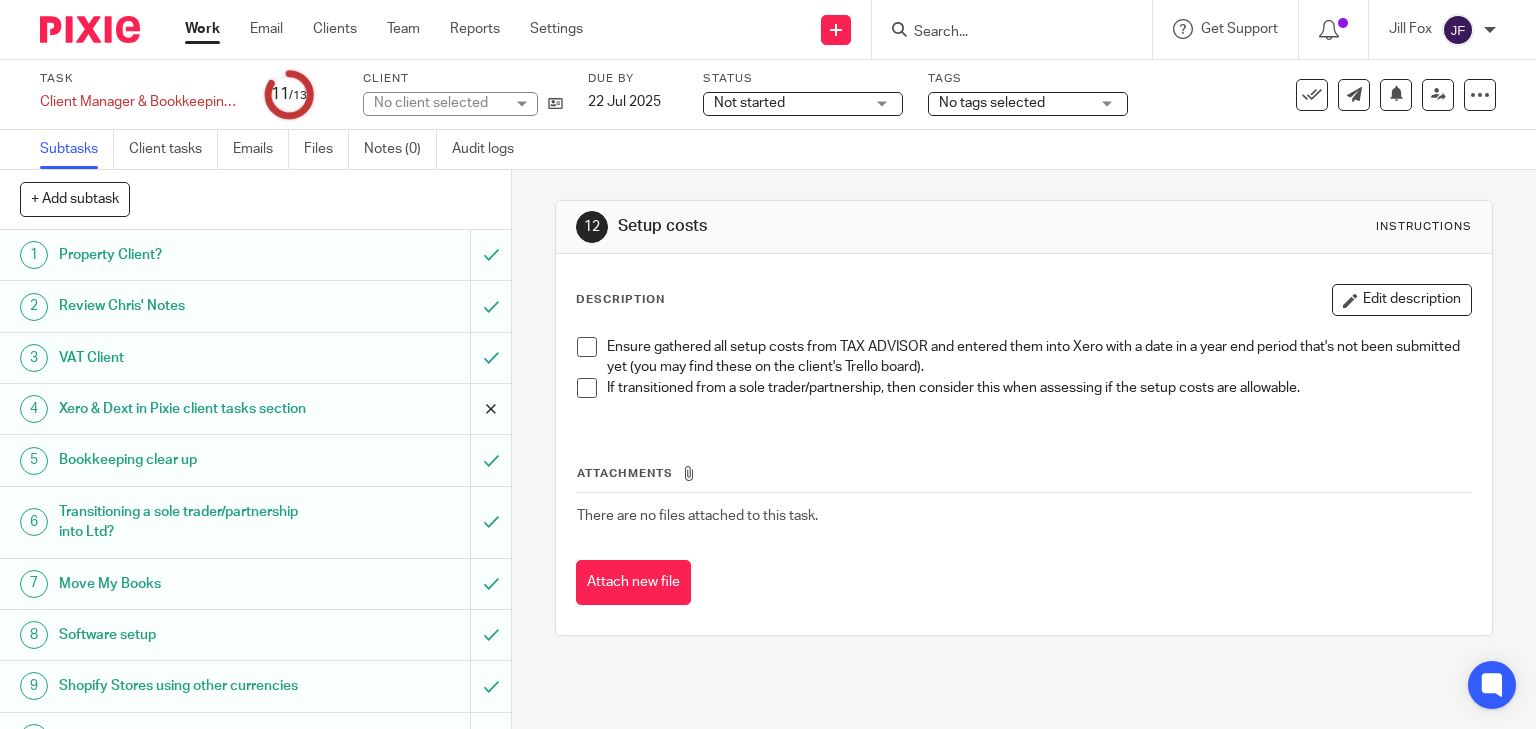 scroll, scrollTop: 0, scrollLeft: 0, axis: both 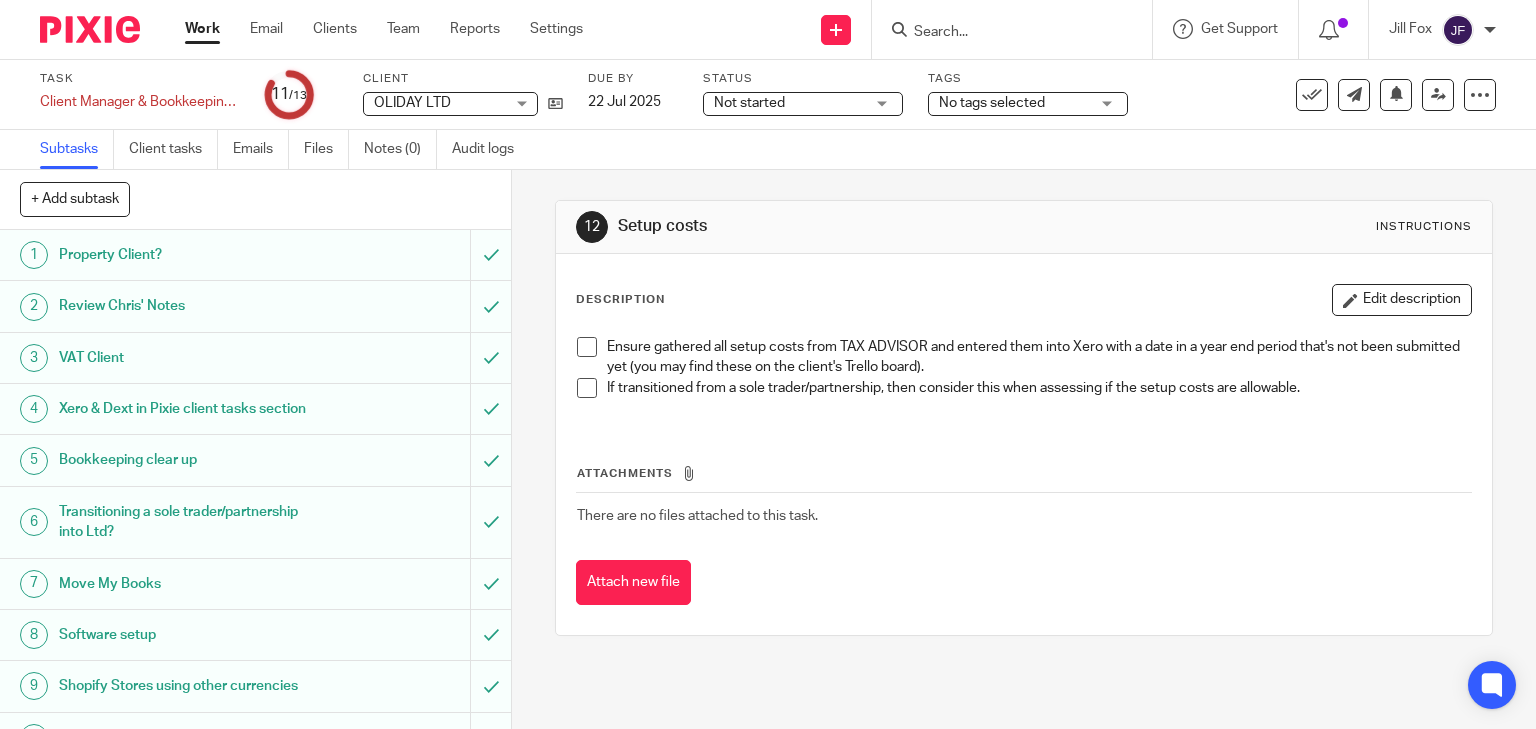 click on "Transitioning a sole trader/partnership into Ltd?" at bounding box center [189, 522] 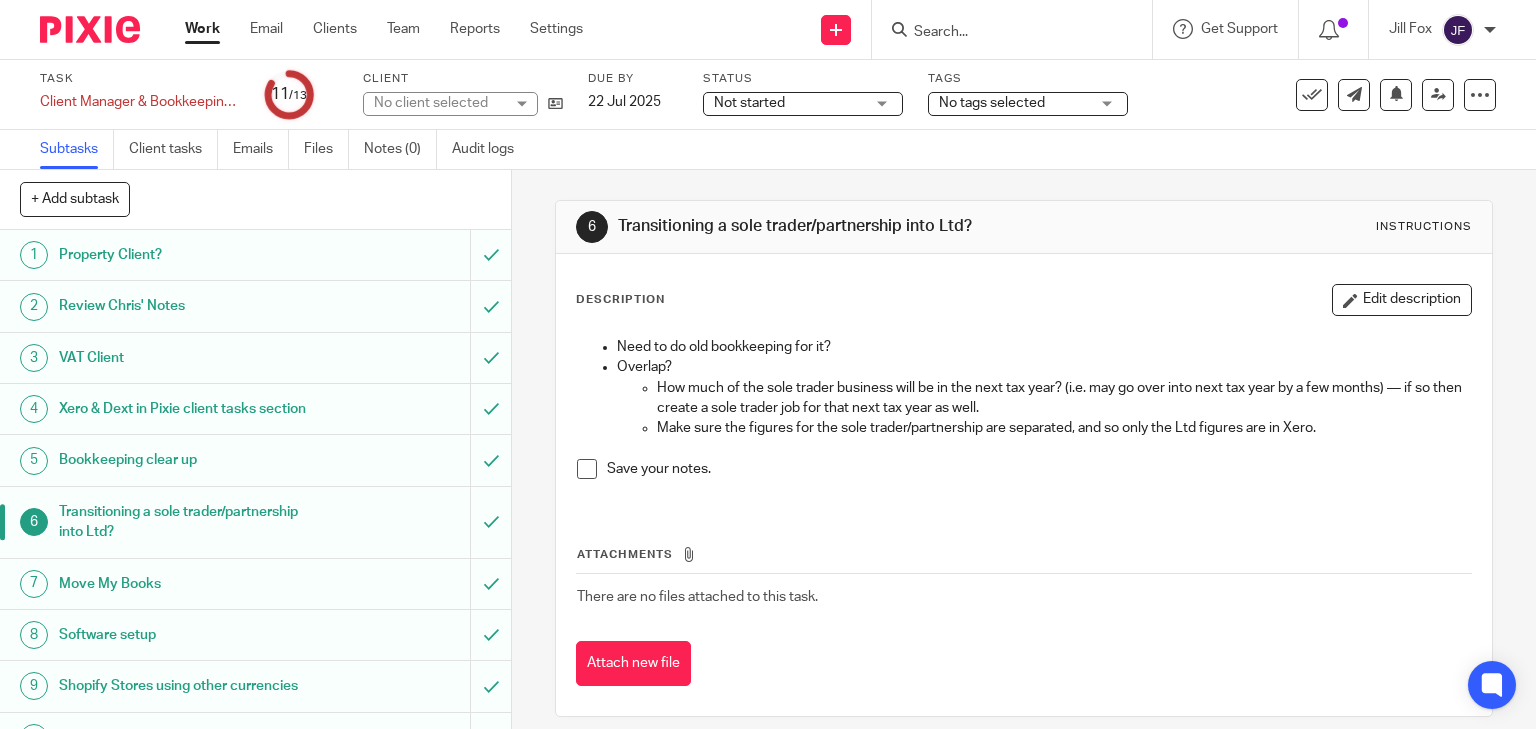 scroll, scrollTop: 0, scrollLeft: 0, axis: both 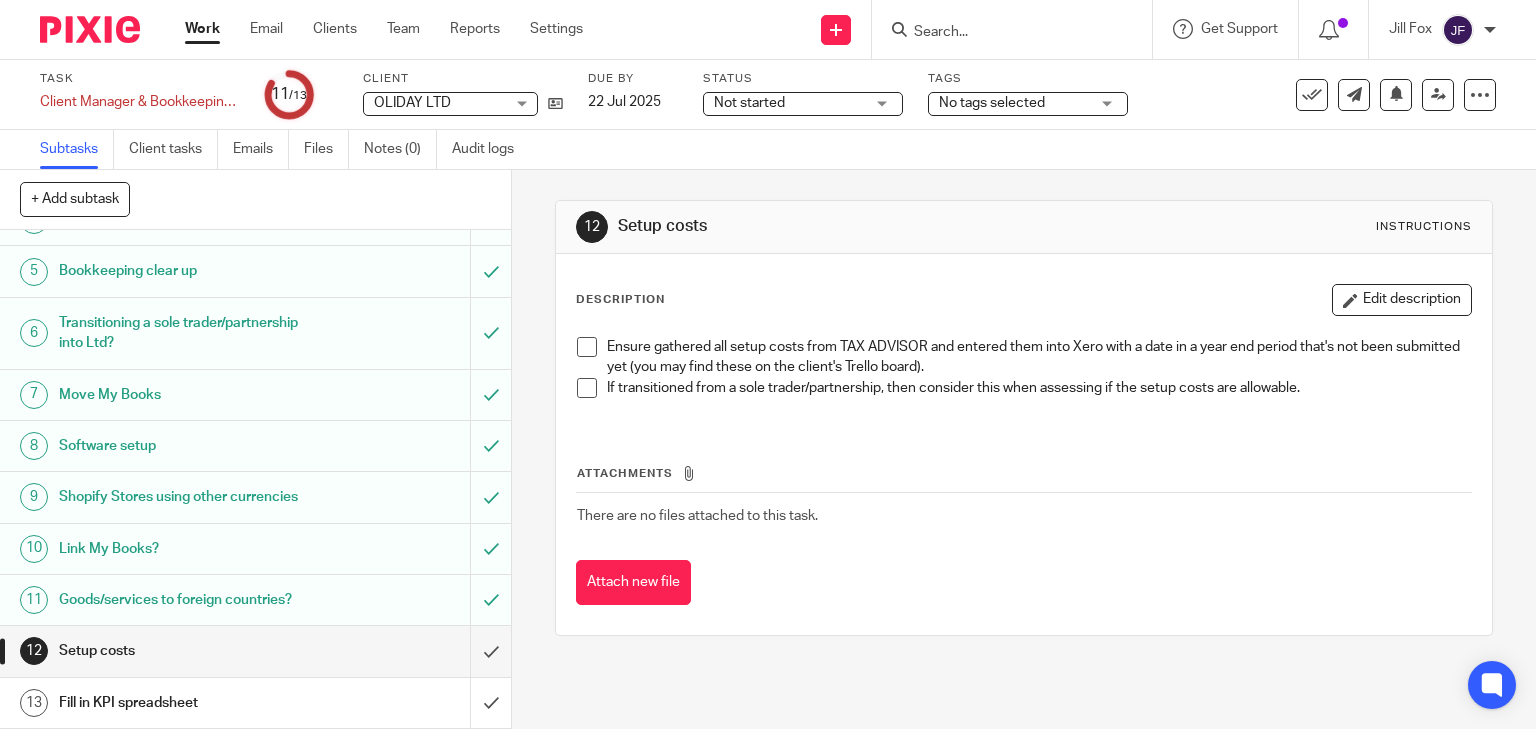 click at bounding box center (90, 29) 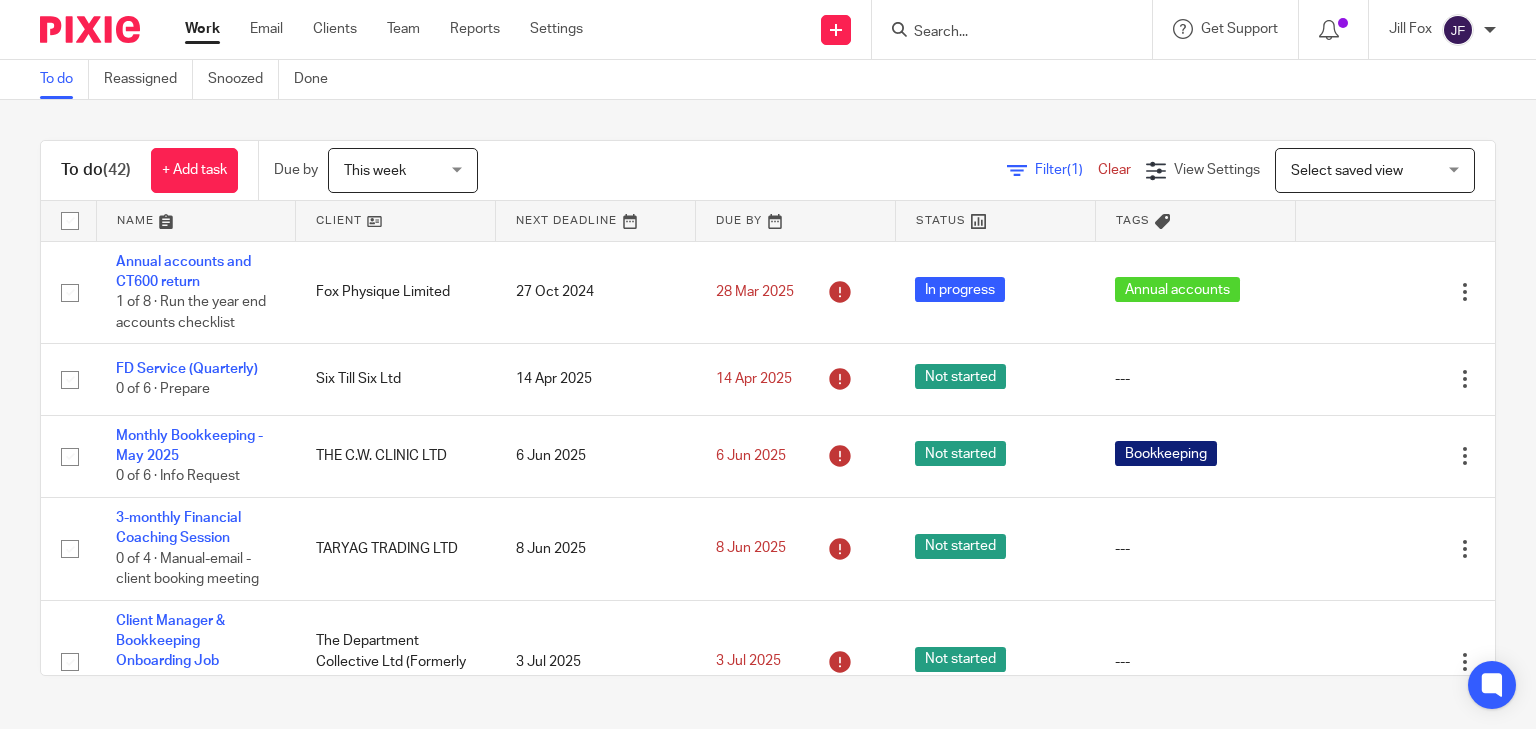 scroll, scrollTop: 0, scrollLeft: 0, axis: both 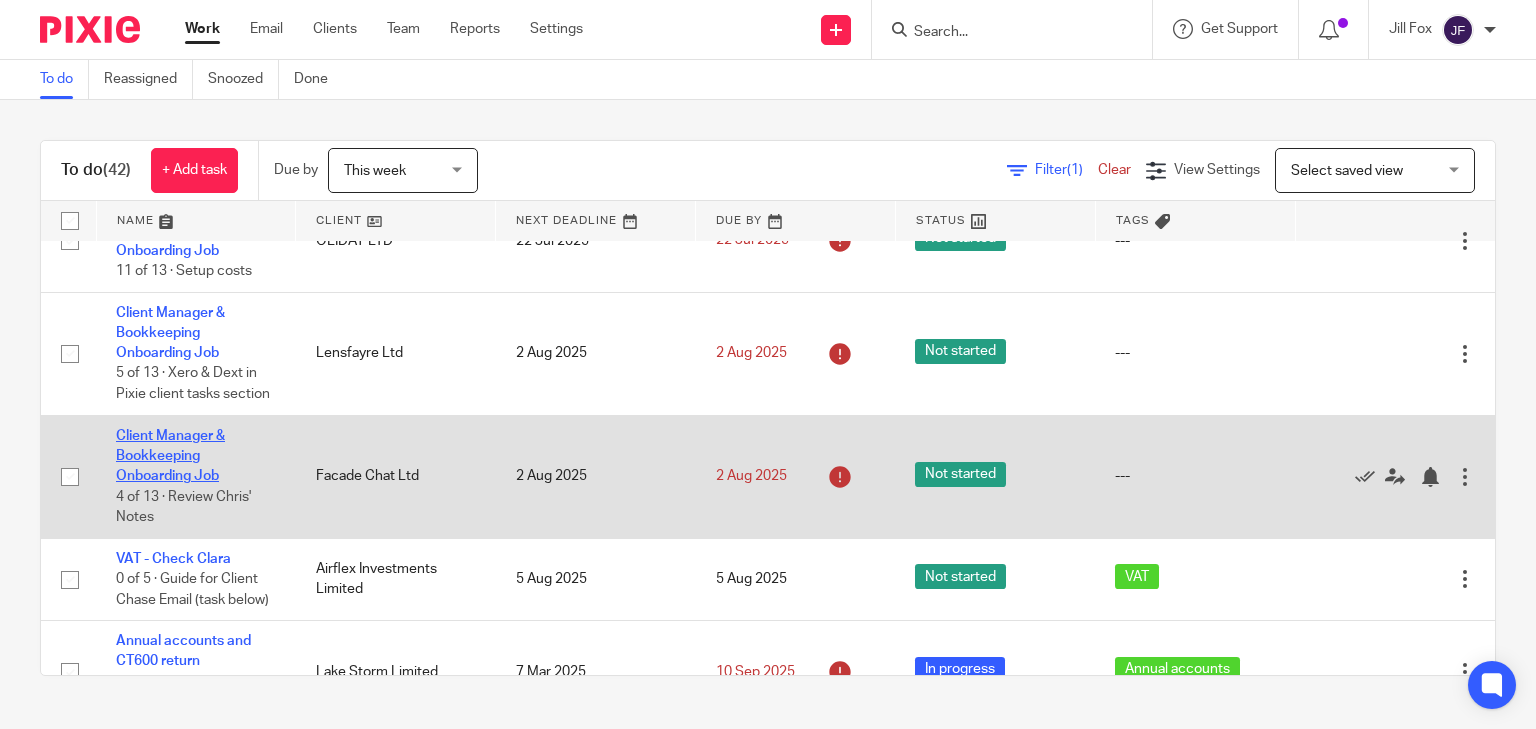 click on "Client Manager & Bookkeeping Onboarding Job" at bounding box center [170, 456] 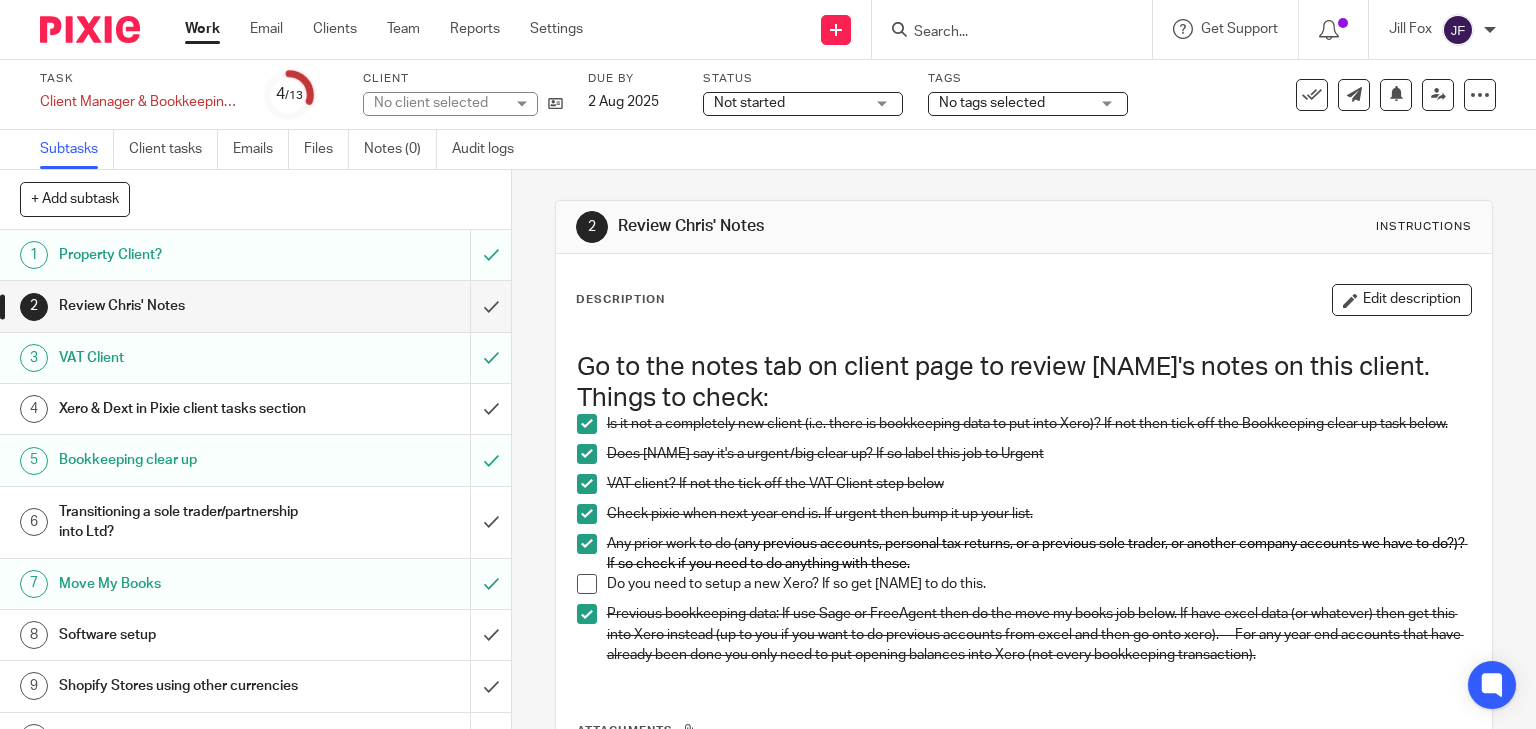 scroll, scrollTop: 0, scrollLeft: 0, axis: both 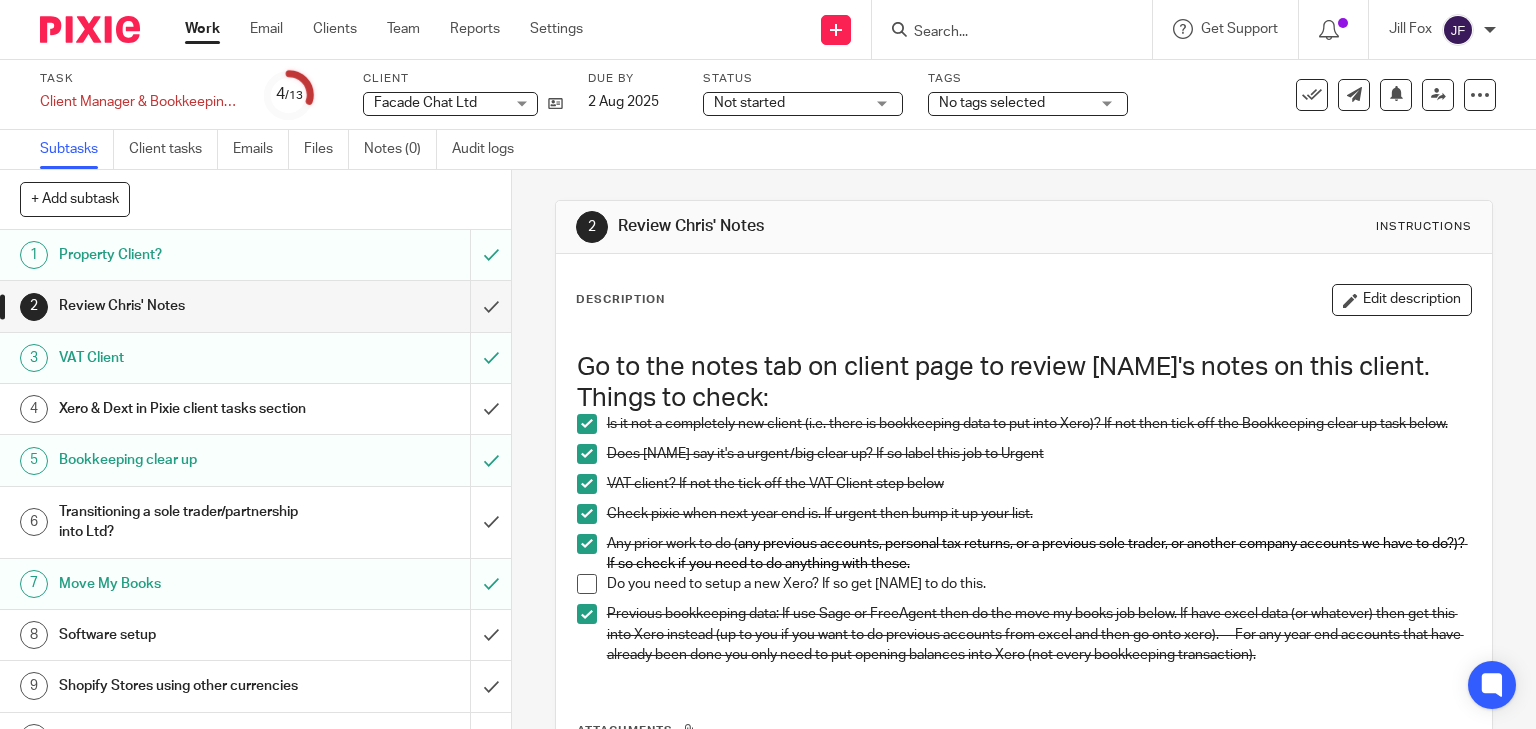 drag, startPoint x: 148, startPoint y: 641, endPoint x: 133, endPoint y: 623, distance: 23.43075 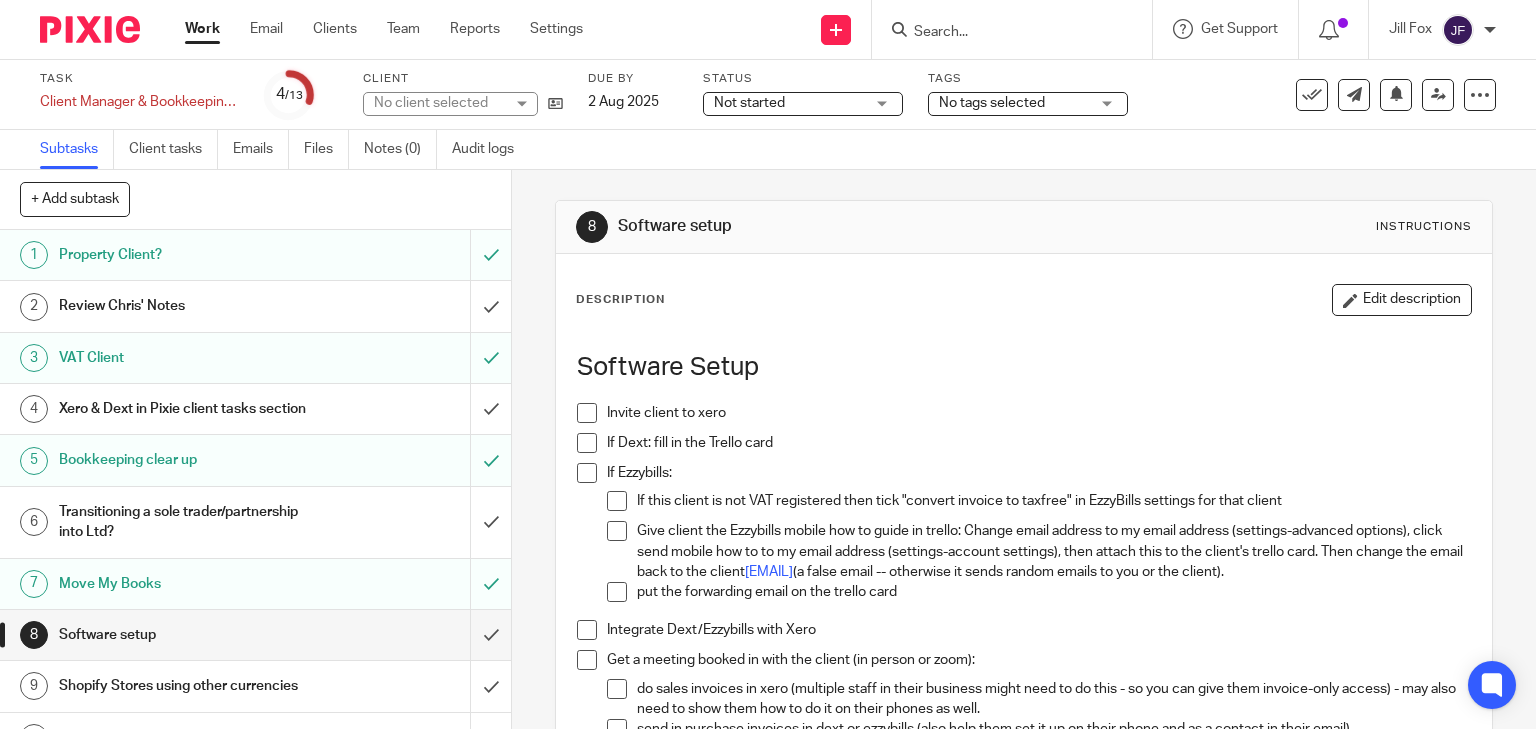 scroll, scrollTop: 0, scrollLeft: 0, axis: both 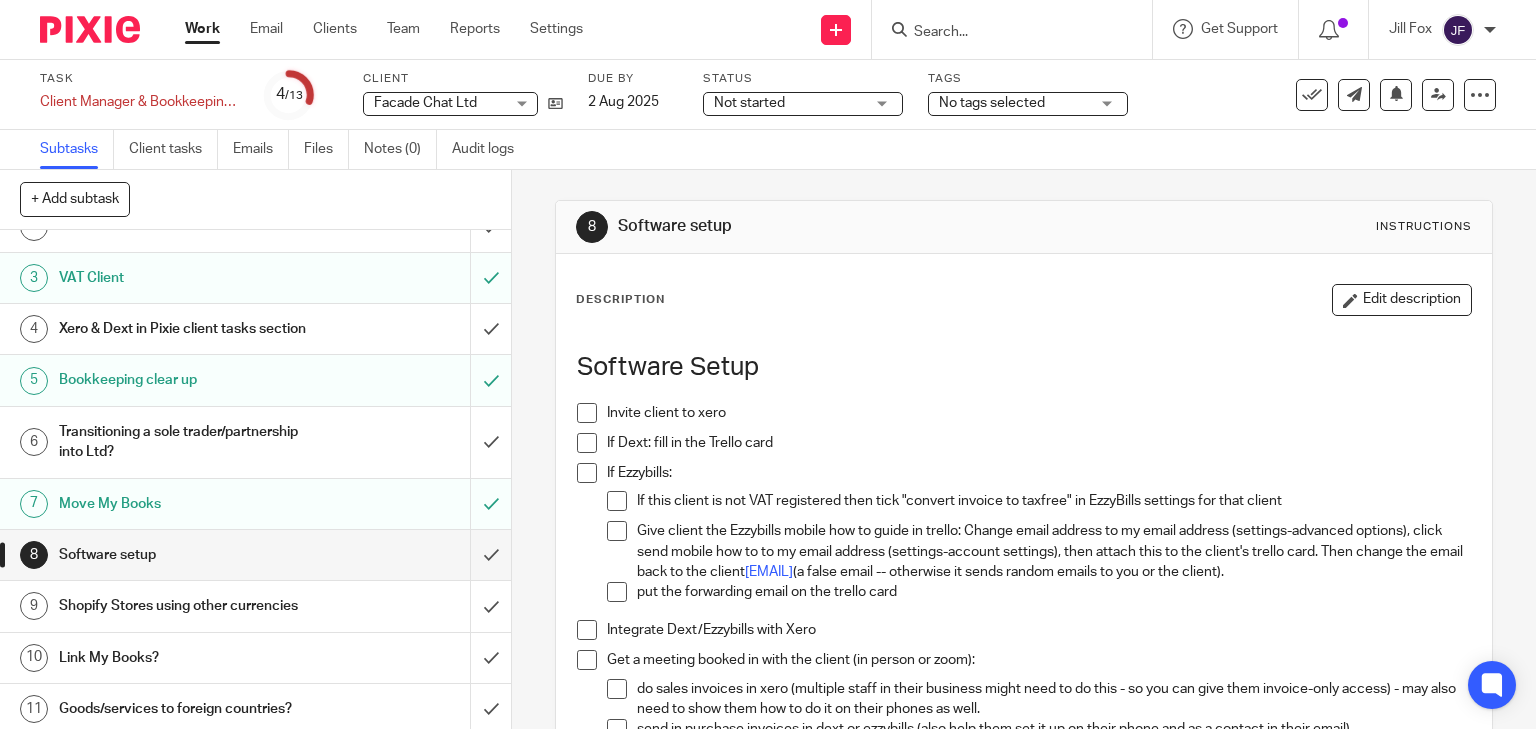 click on "Transitioning a sole trader/partnership into Ltd?" at bounding box center (189, 442) 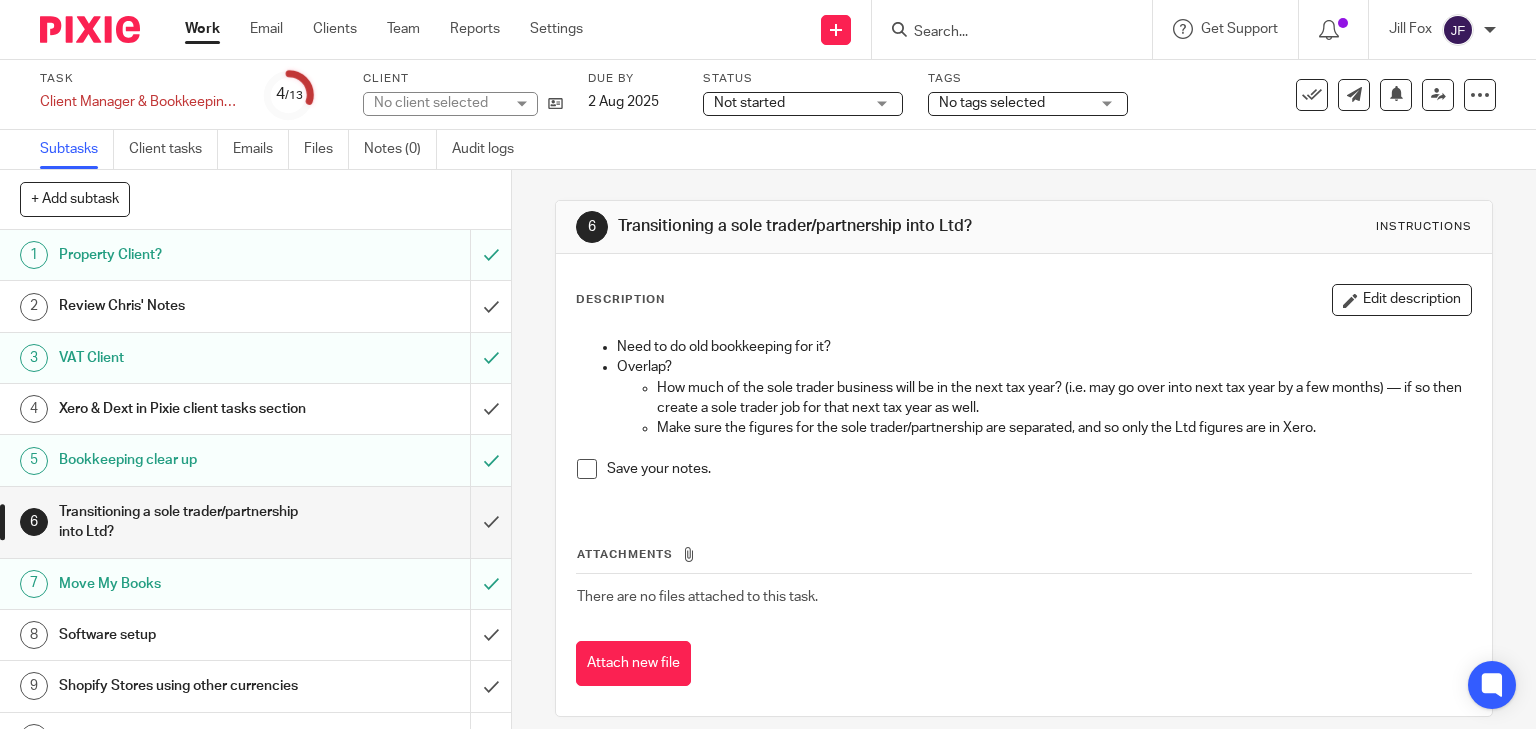scroll, scrollTop: 0, scrollLeft: 0, axis: both 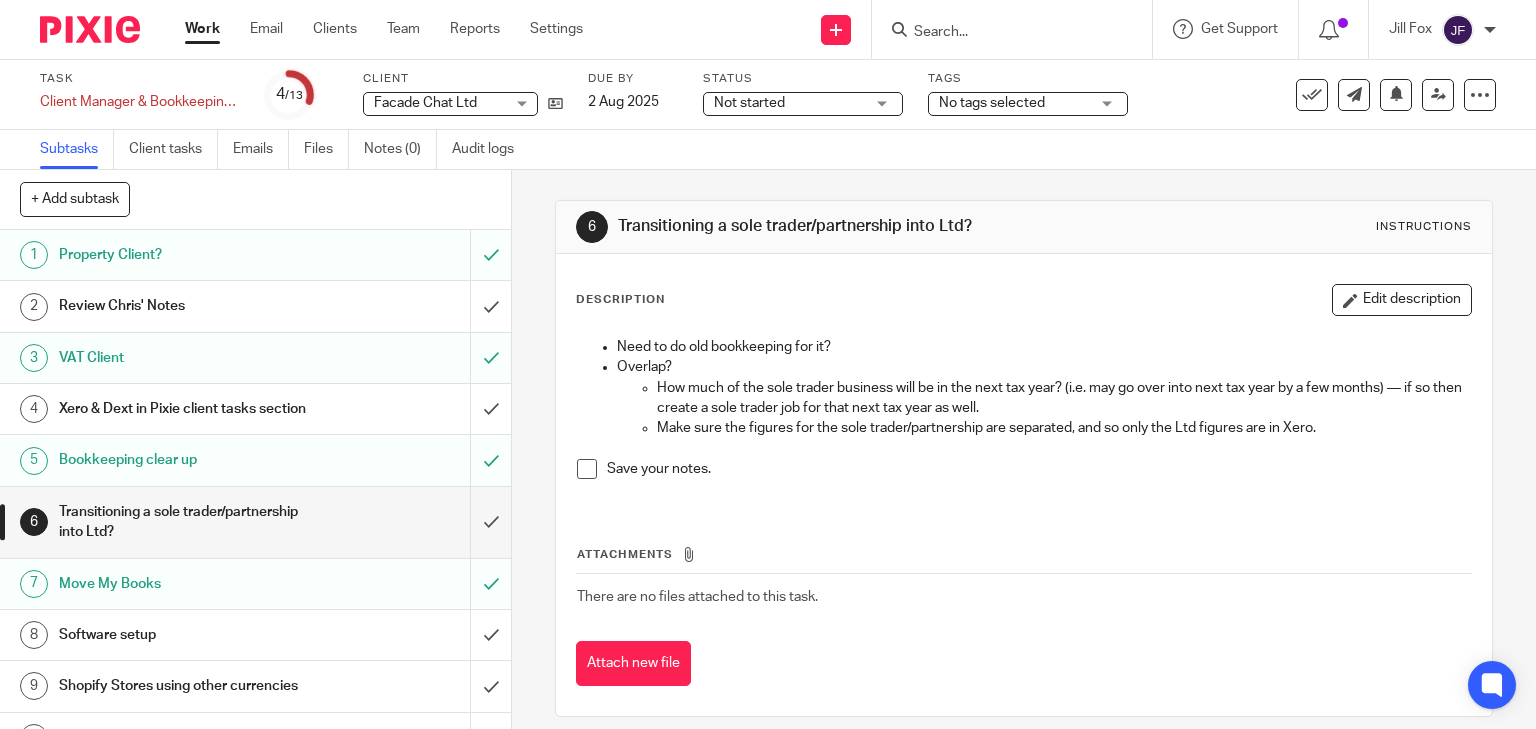 click on "Xero & Dext in Pixie client tasks section" at bounding box center [189, 409] 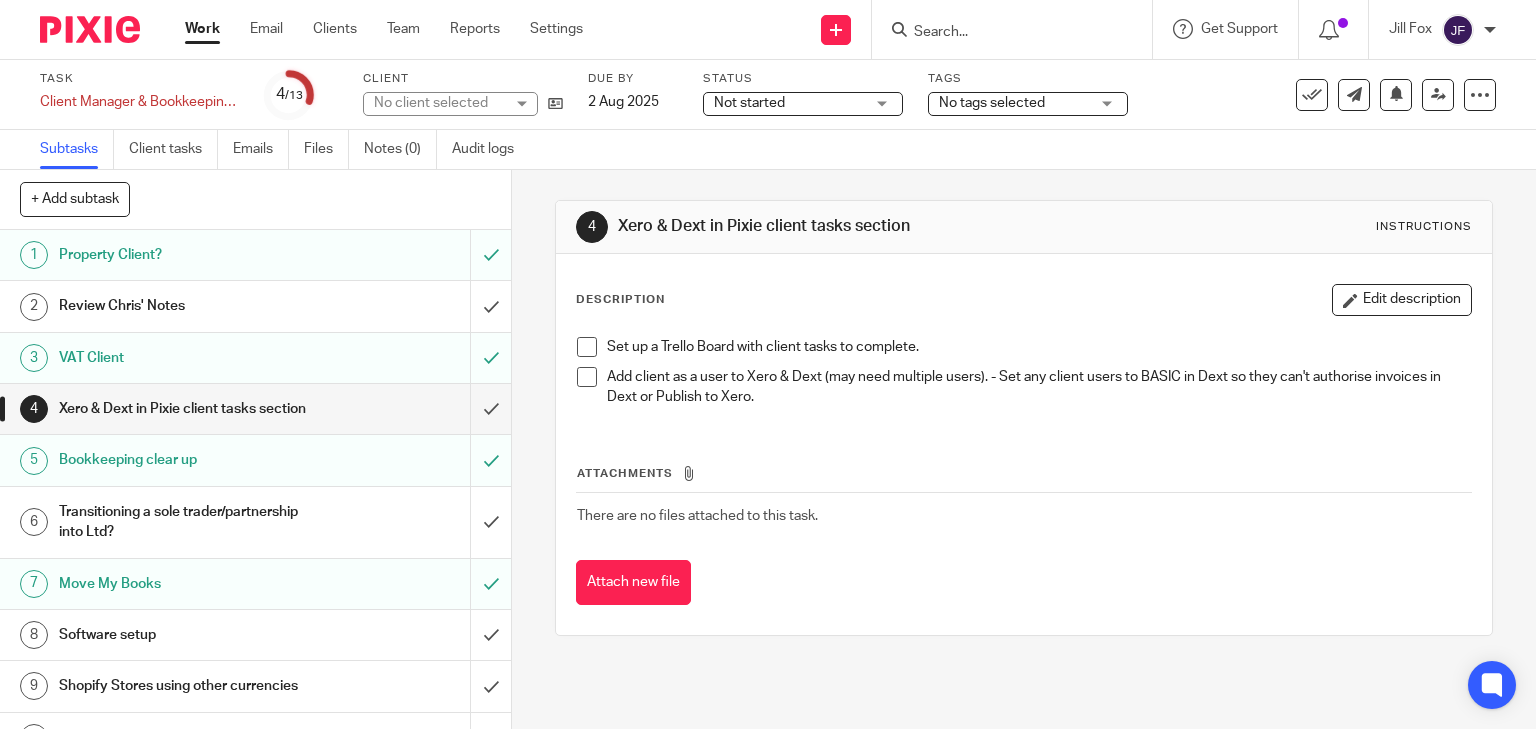 scroll, scrollTop: 0, scrollLeft: 0, axis: both 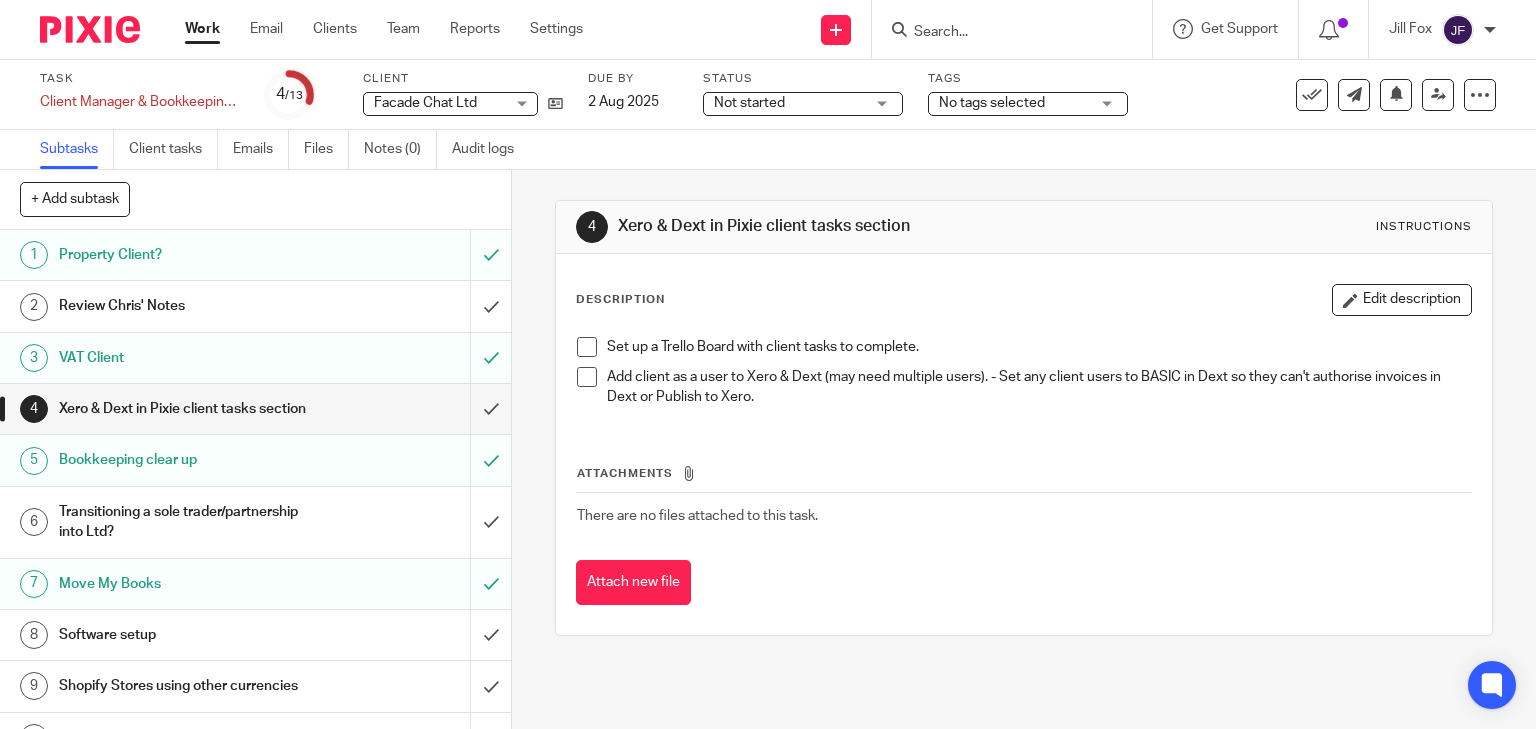 click on "Review Chris' Notes" at bounding box center (189, 306) 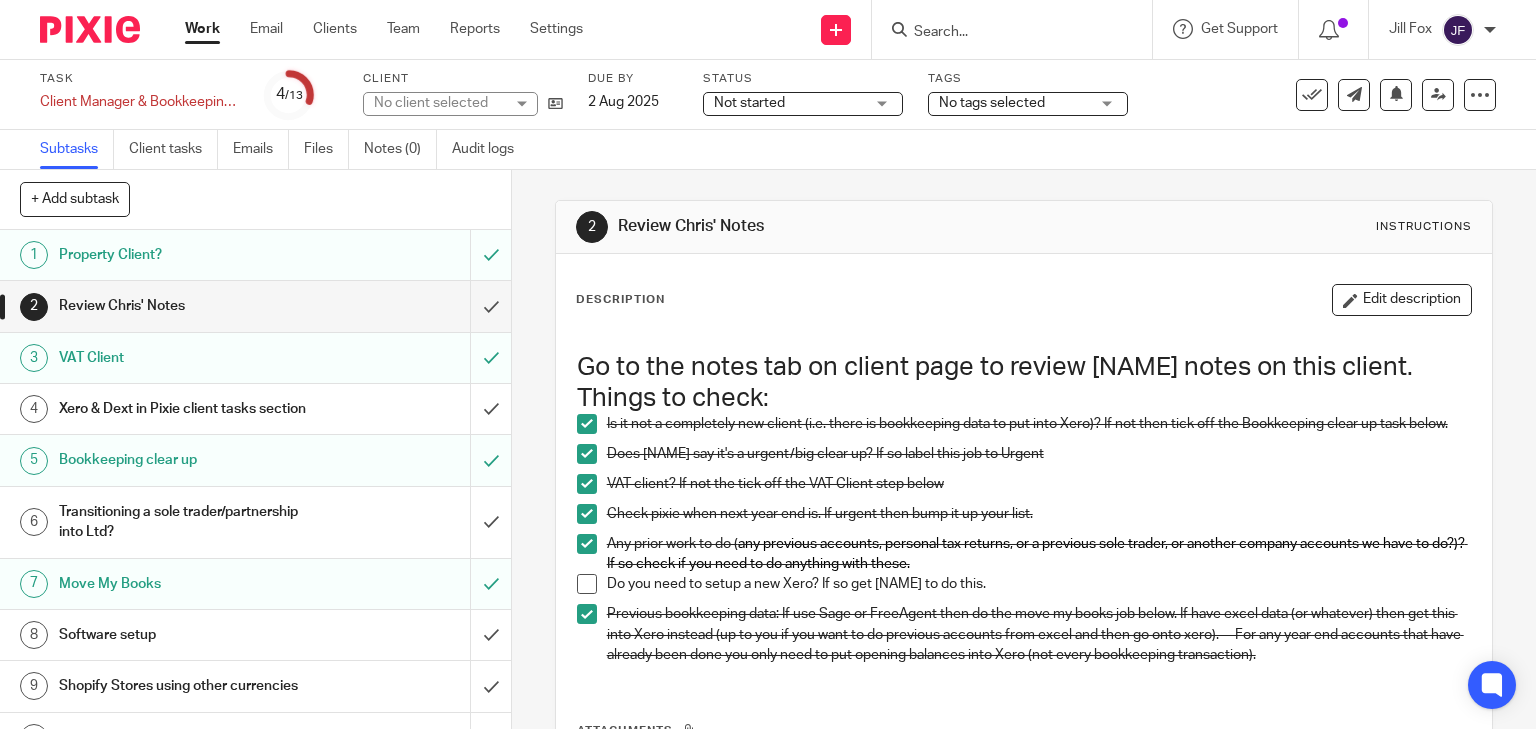 scroll, scrollTop: 0, scrollLeft: 0, axis: both 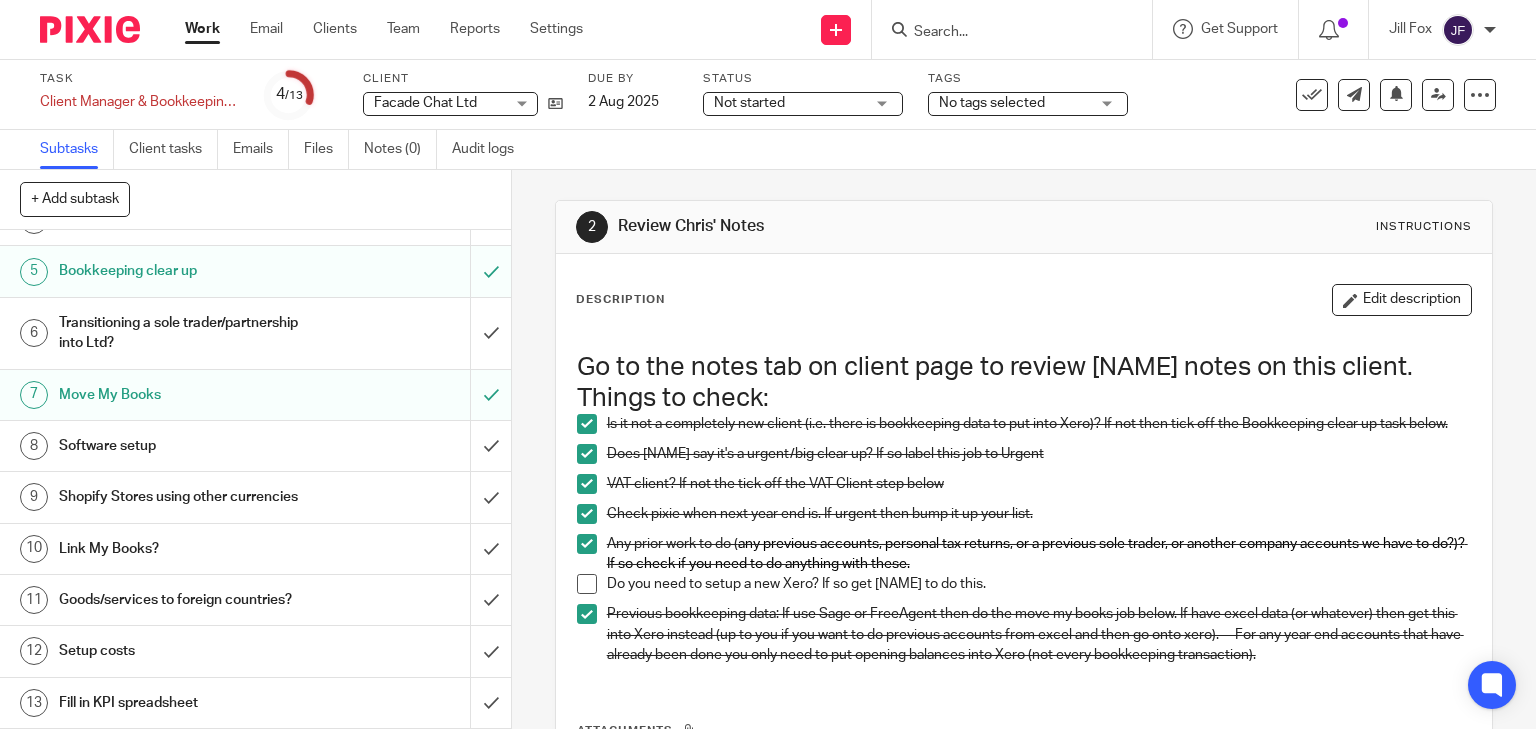 click on "Software setup" at bounding box center (189, 446) 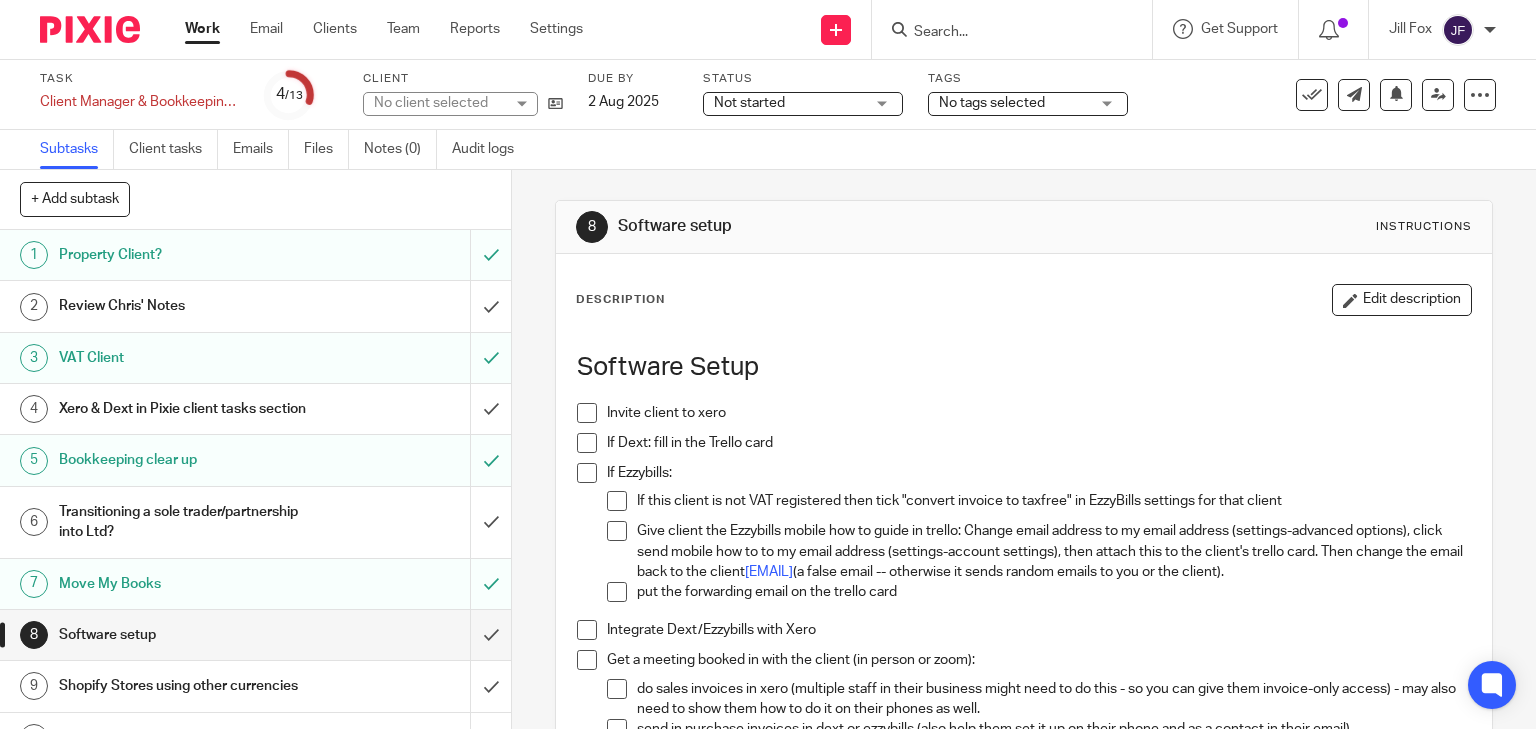 scroll, scrollTop: 0, scrollLeft: 0, axis: both 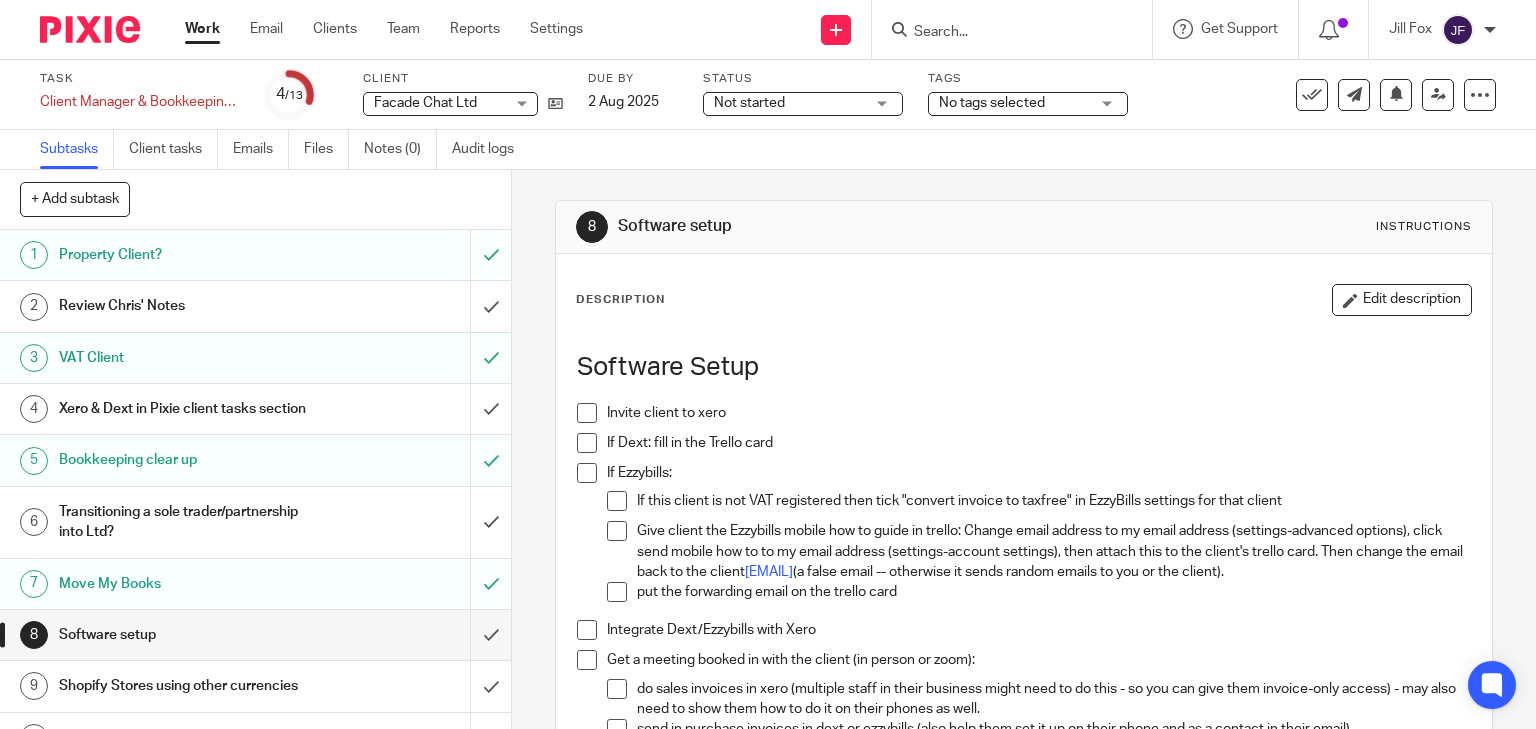 drag, startPoint x: 165, startPoint y: 470, endPoint x: 136, endPoint y: 461, distance: 30.364452 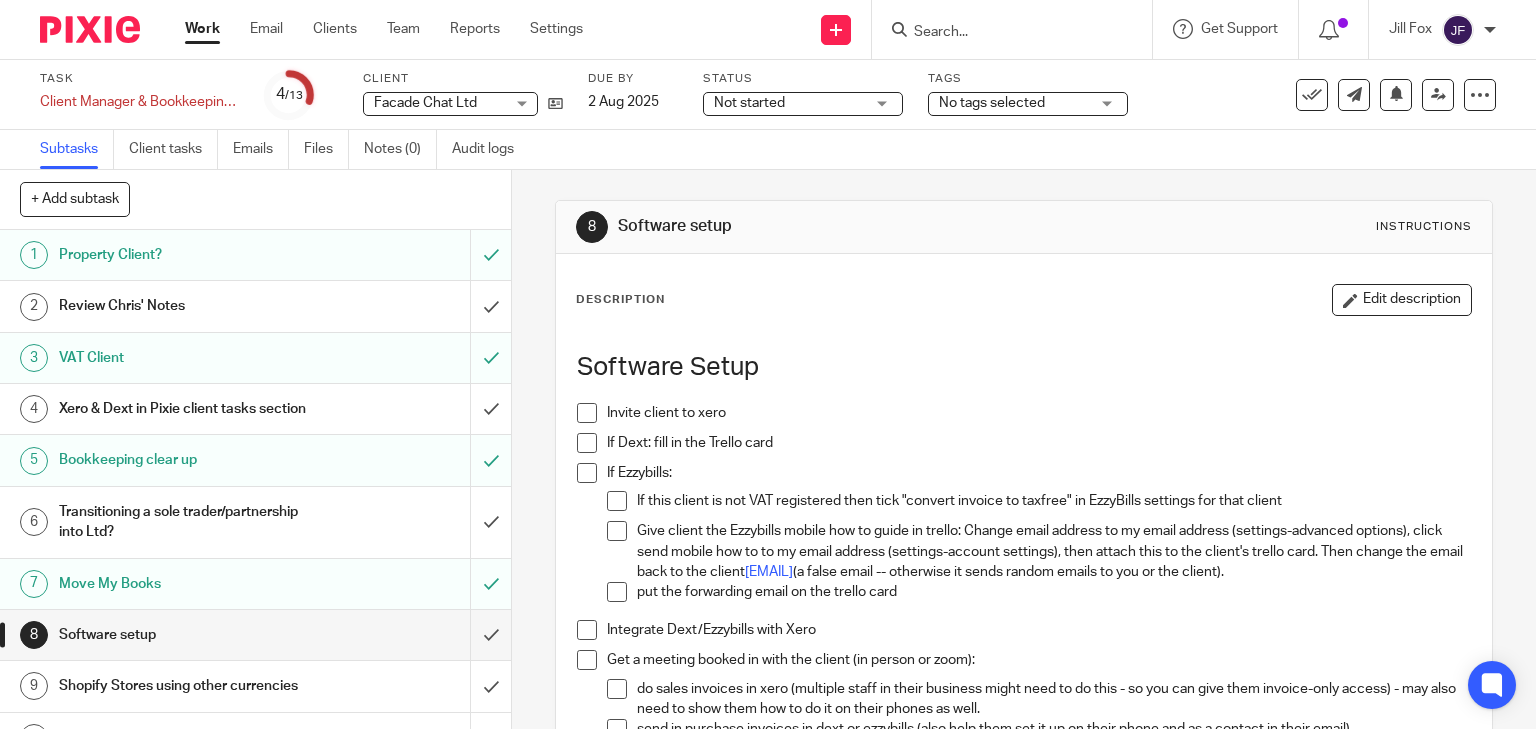 click on "Bookkeeping clear up" at bounding box center [189, 460] 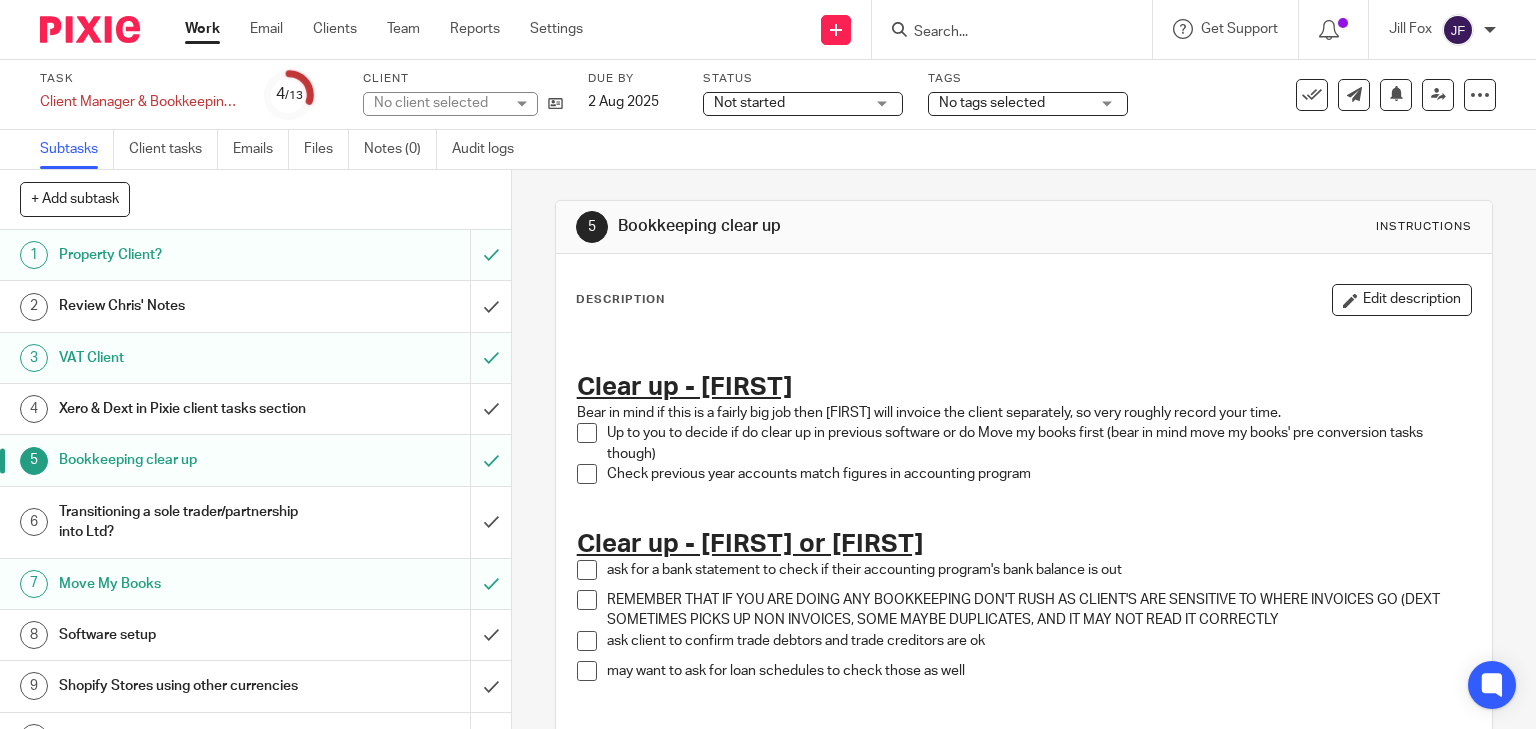 scroll, scrollTop: 0, scrollLeft: 0, axis: both 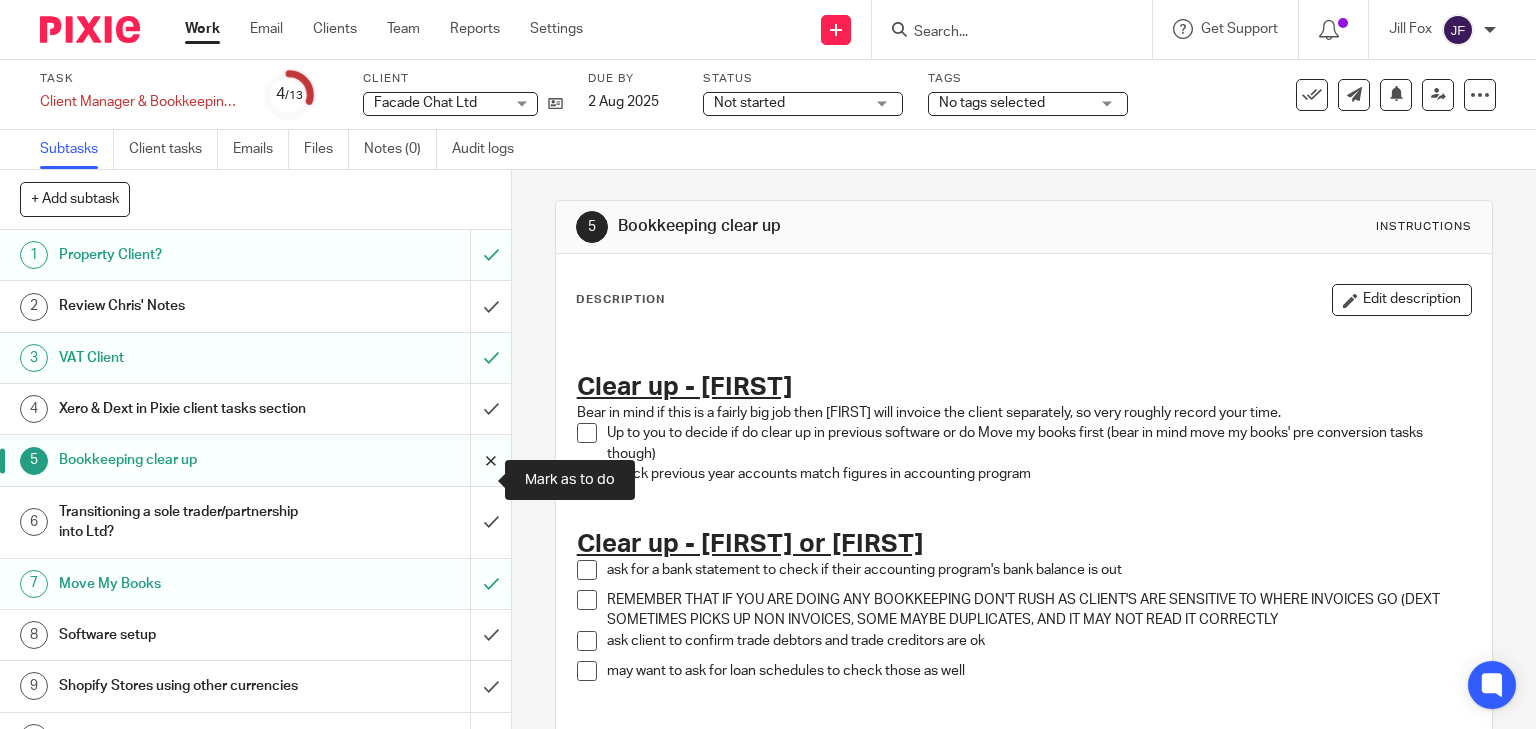 click at bounding box center (255, 460) 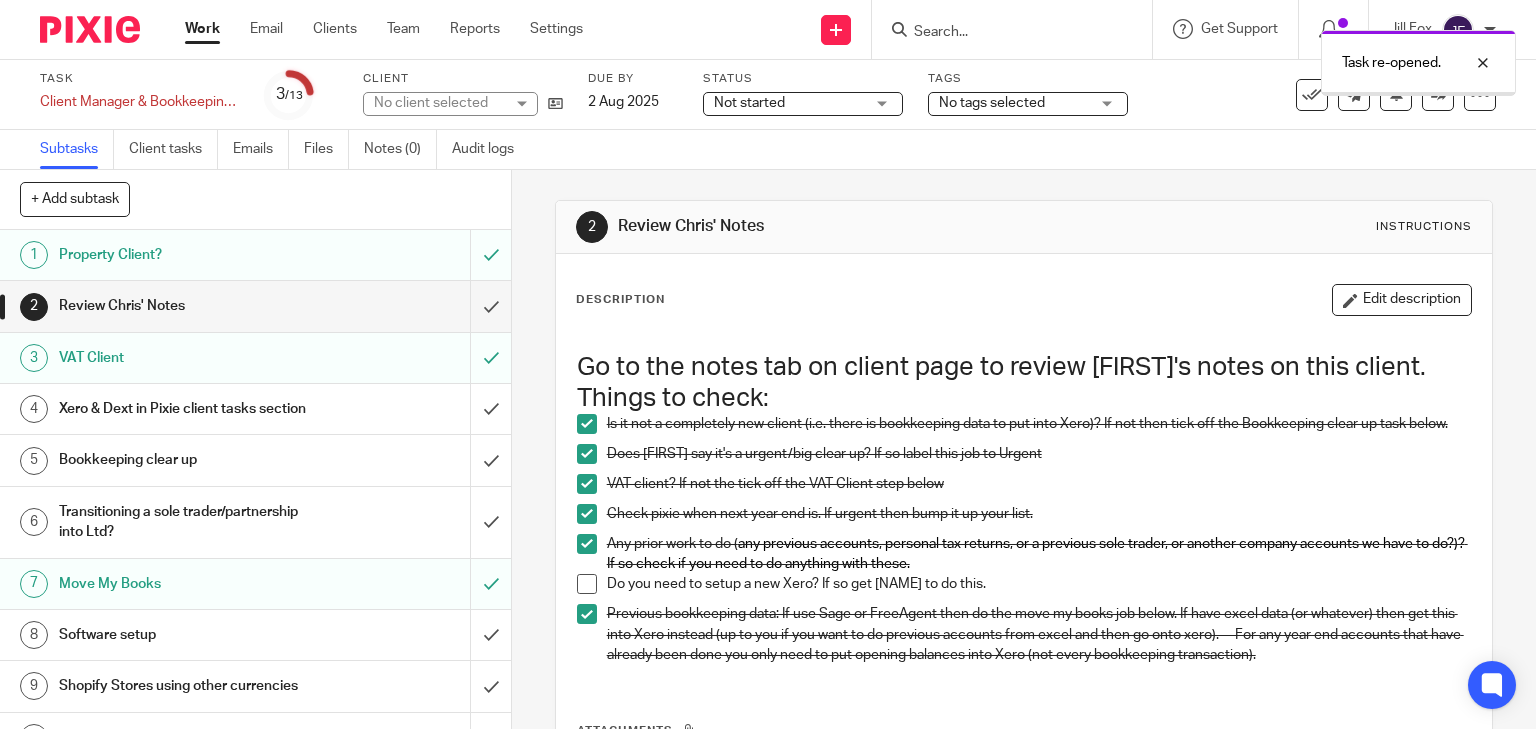 scroll, scrollTop: 0, scrollLeft: 0, axis: both 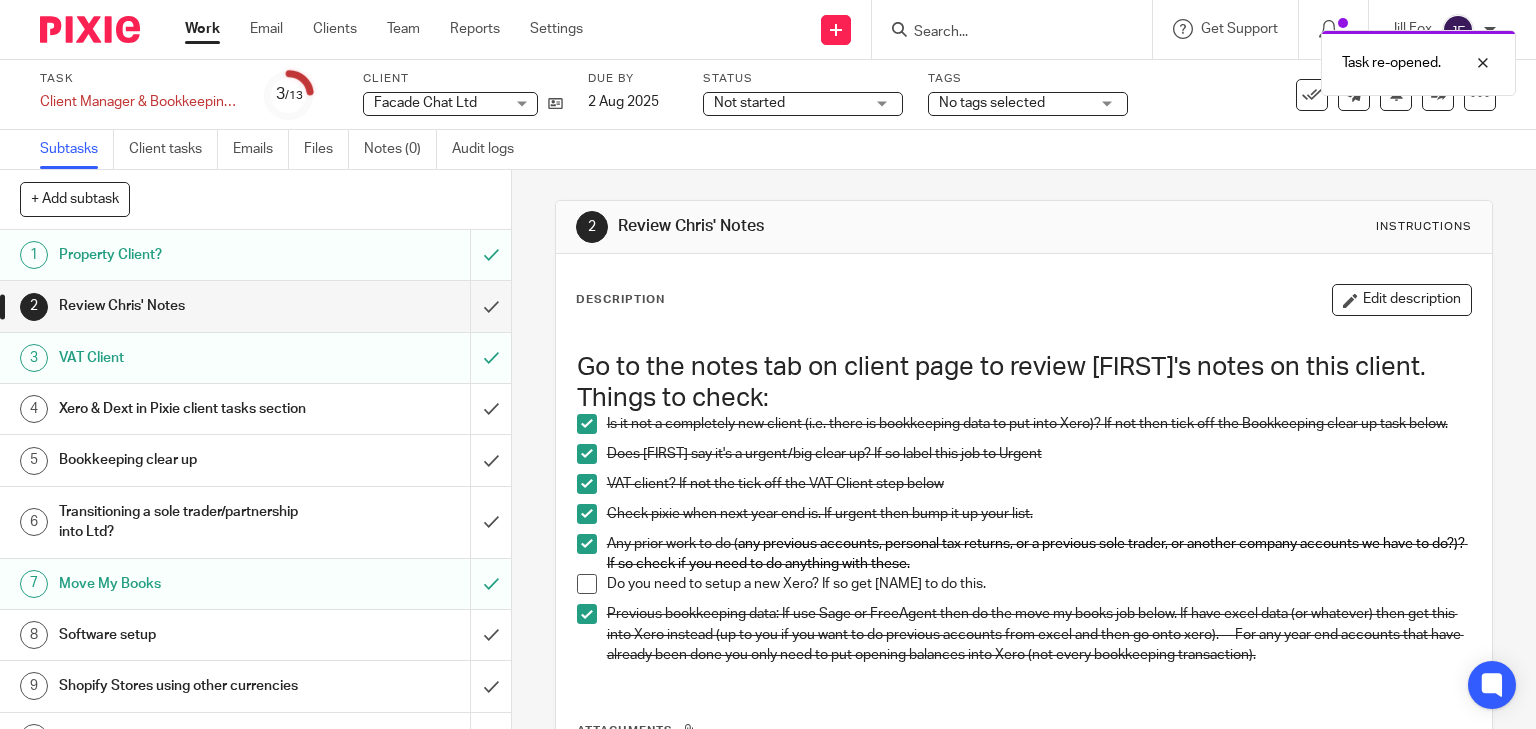 click on "Xero & Dext in Pixie client tasks section" at bounding box center (254, 409) 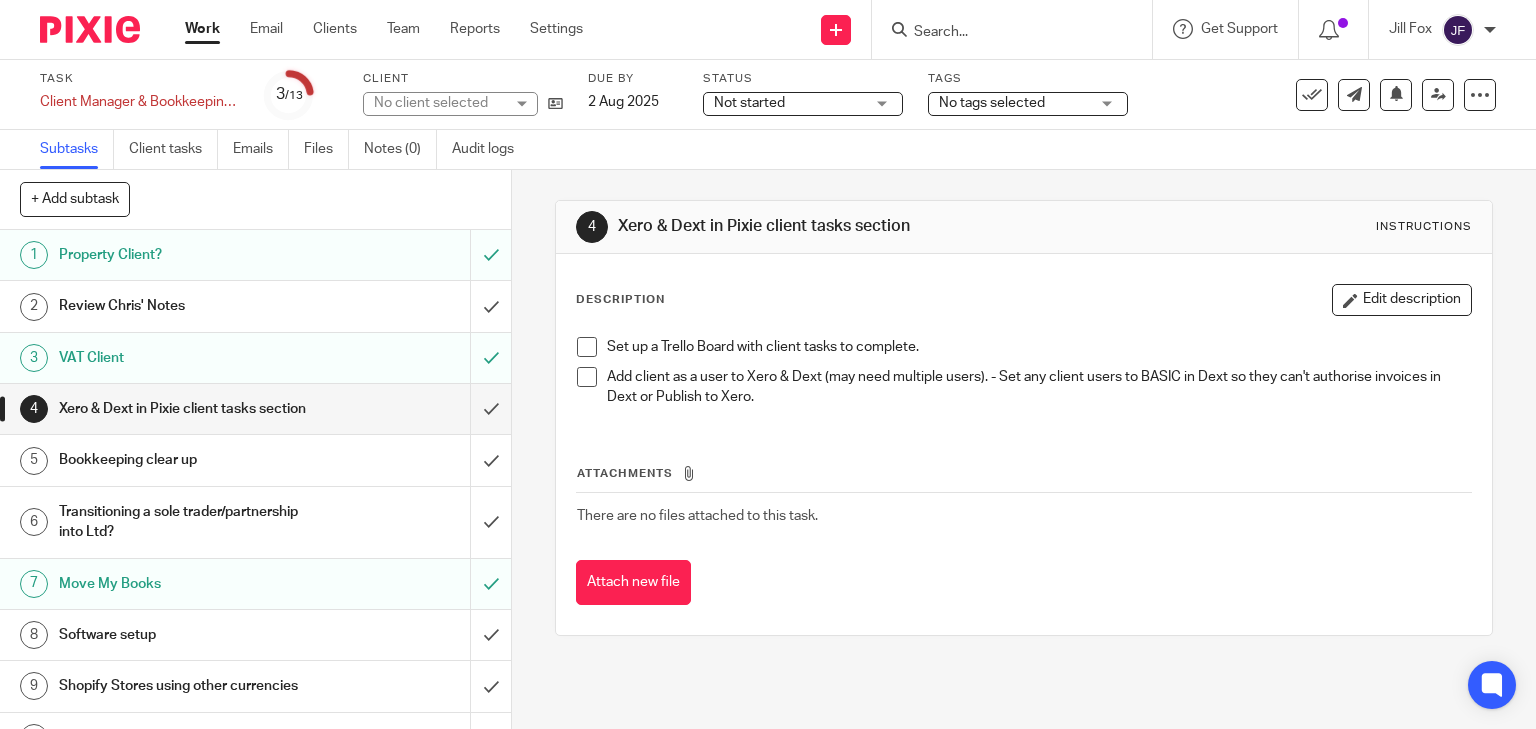 scroll, scrollTop: 0, scrollLeft: 0, axis: both 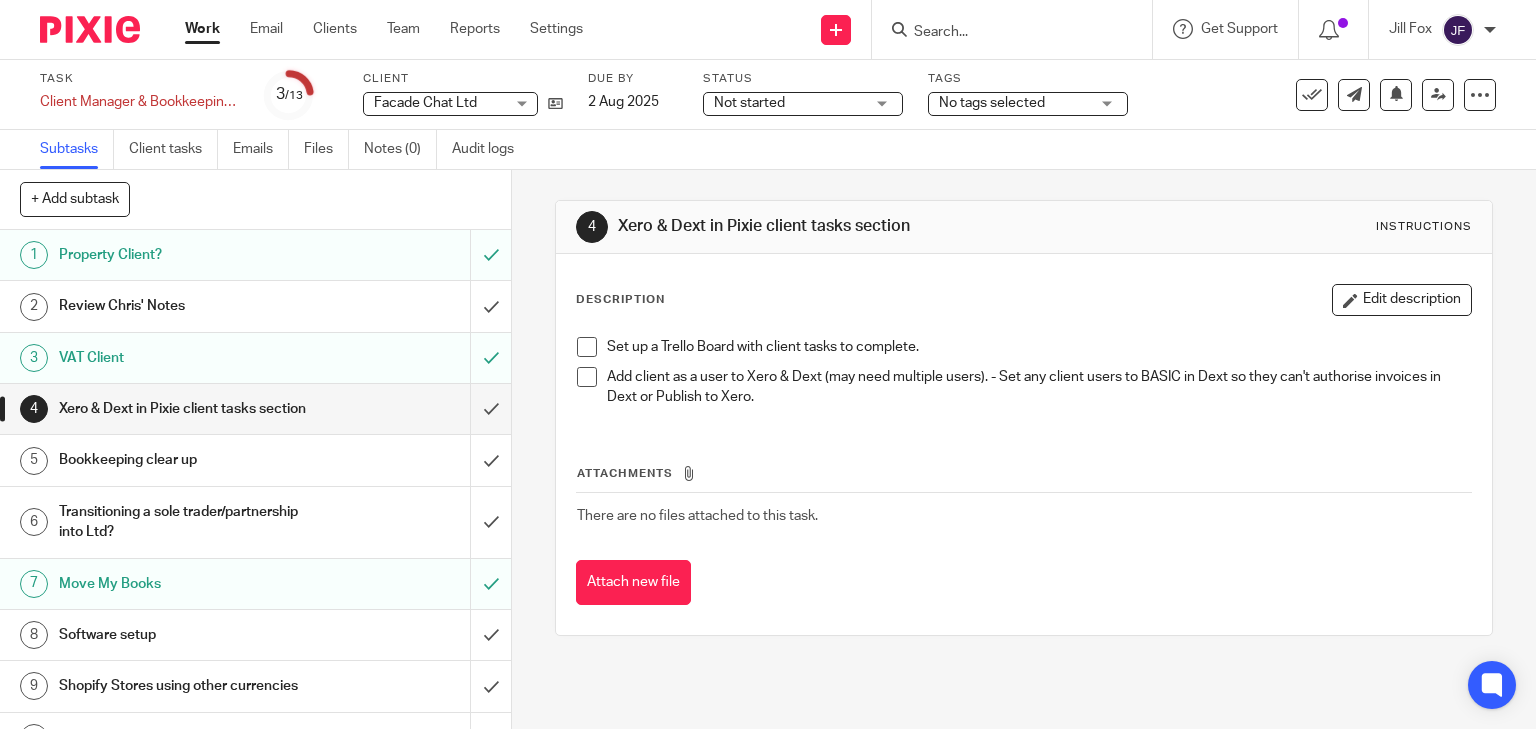 click on "Bookkeeping clear up" at bounding box center [254, 460] 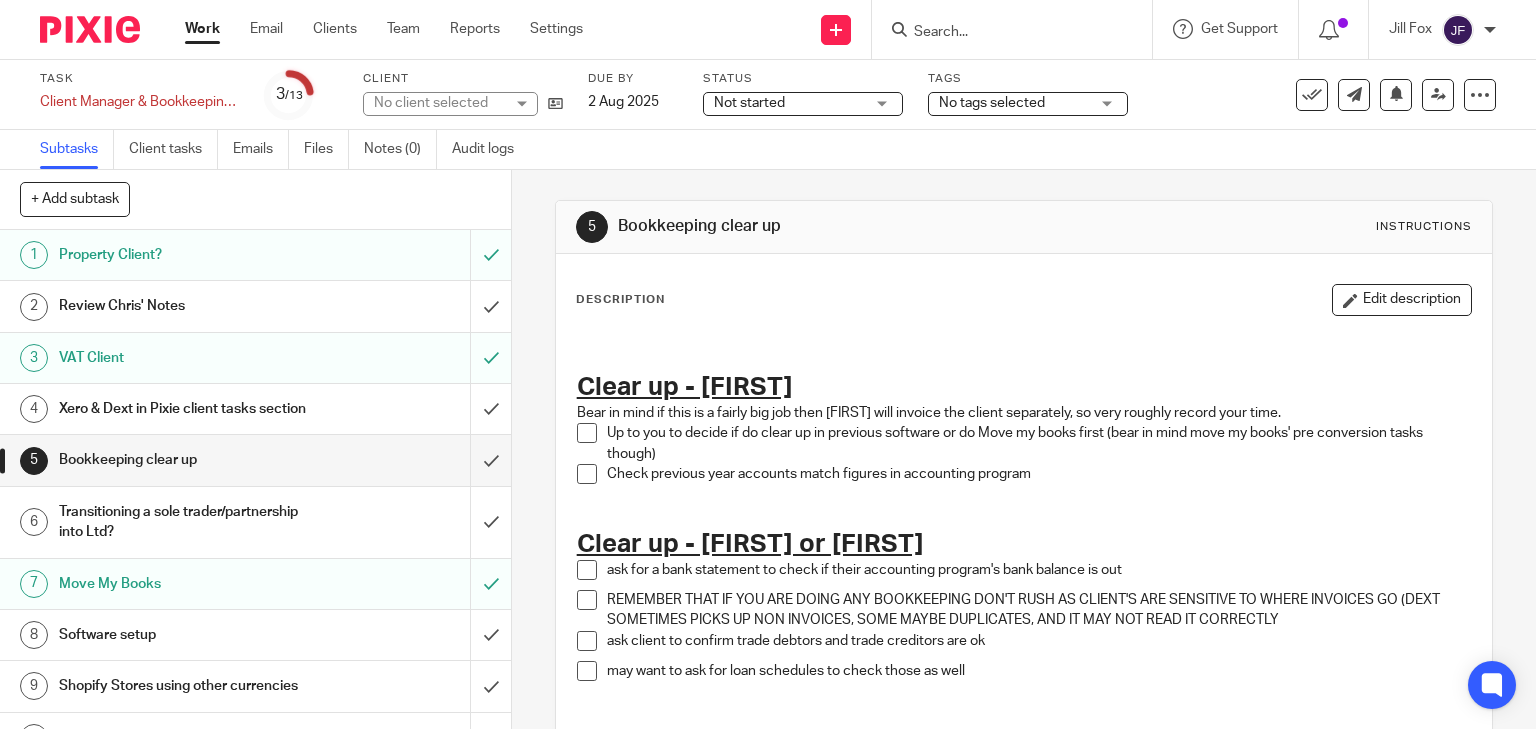 scroll, scrollTop: 0, scrollLeft: 0, axis: both 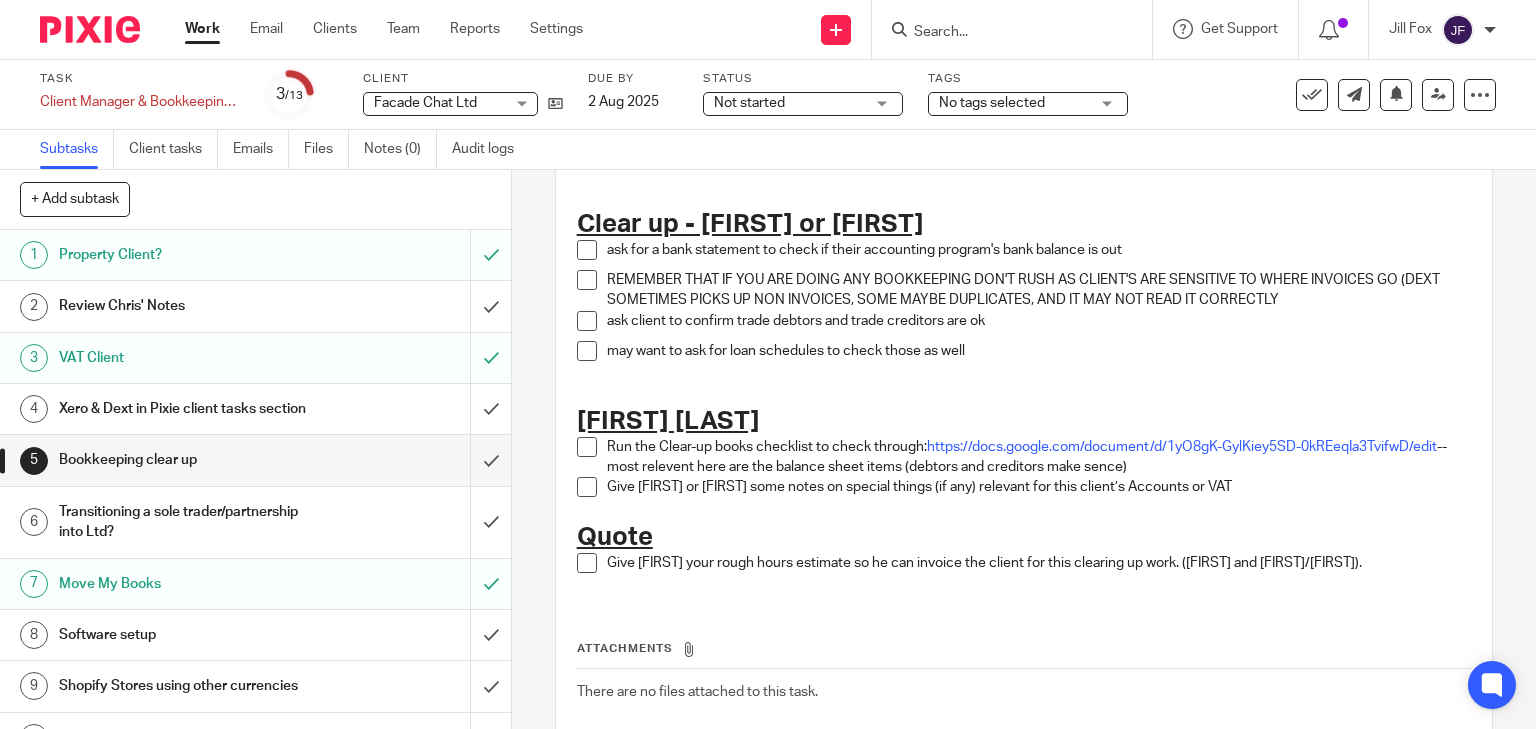 click on "Software setup" at bounding box center [254, 635] 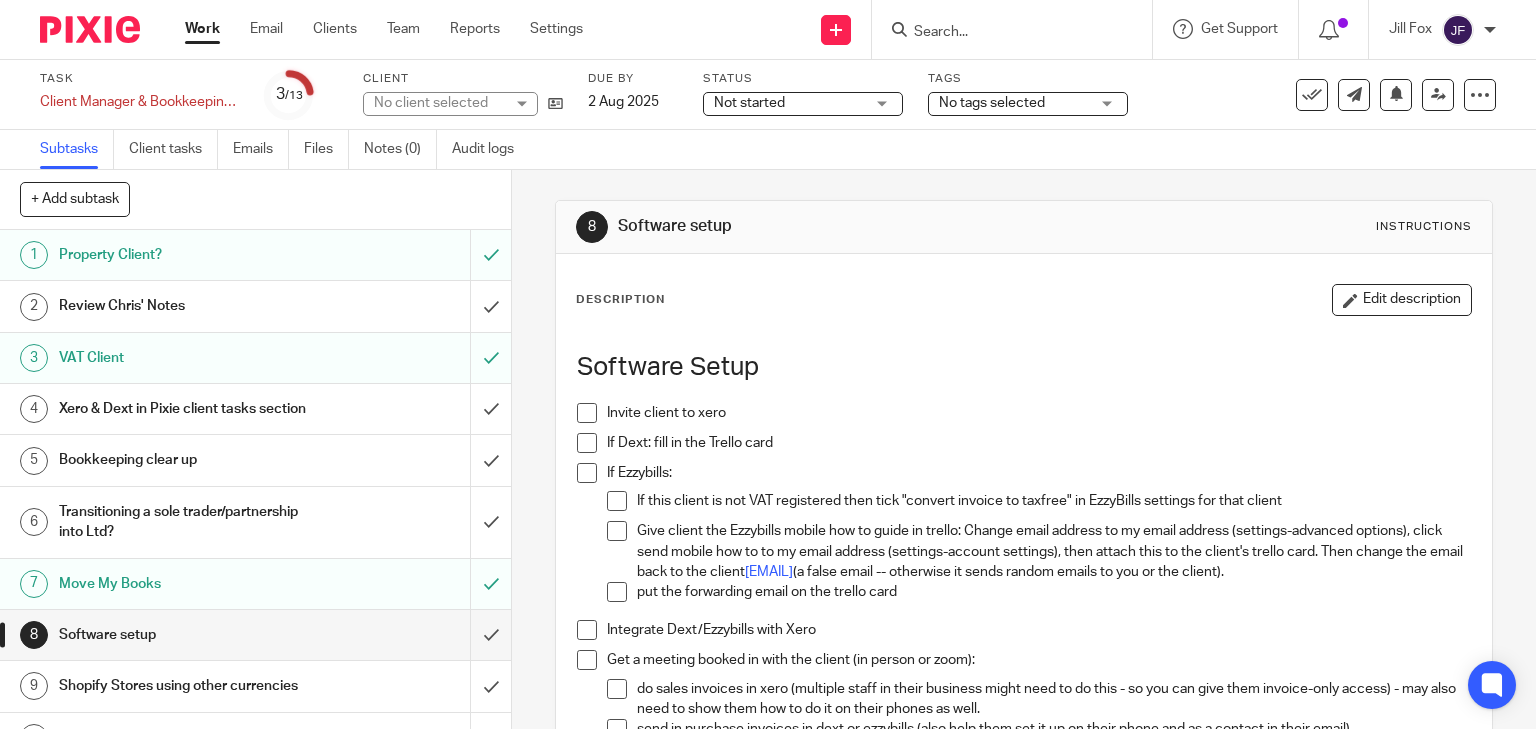 scroll, scrollTop: 0, scrollLeft: 0, axis: both 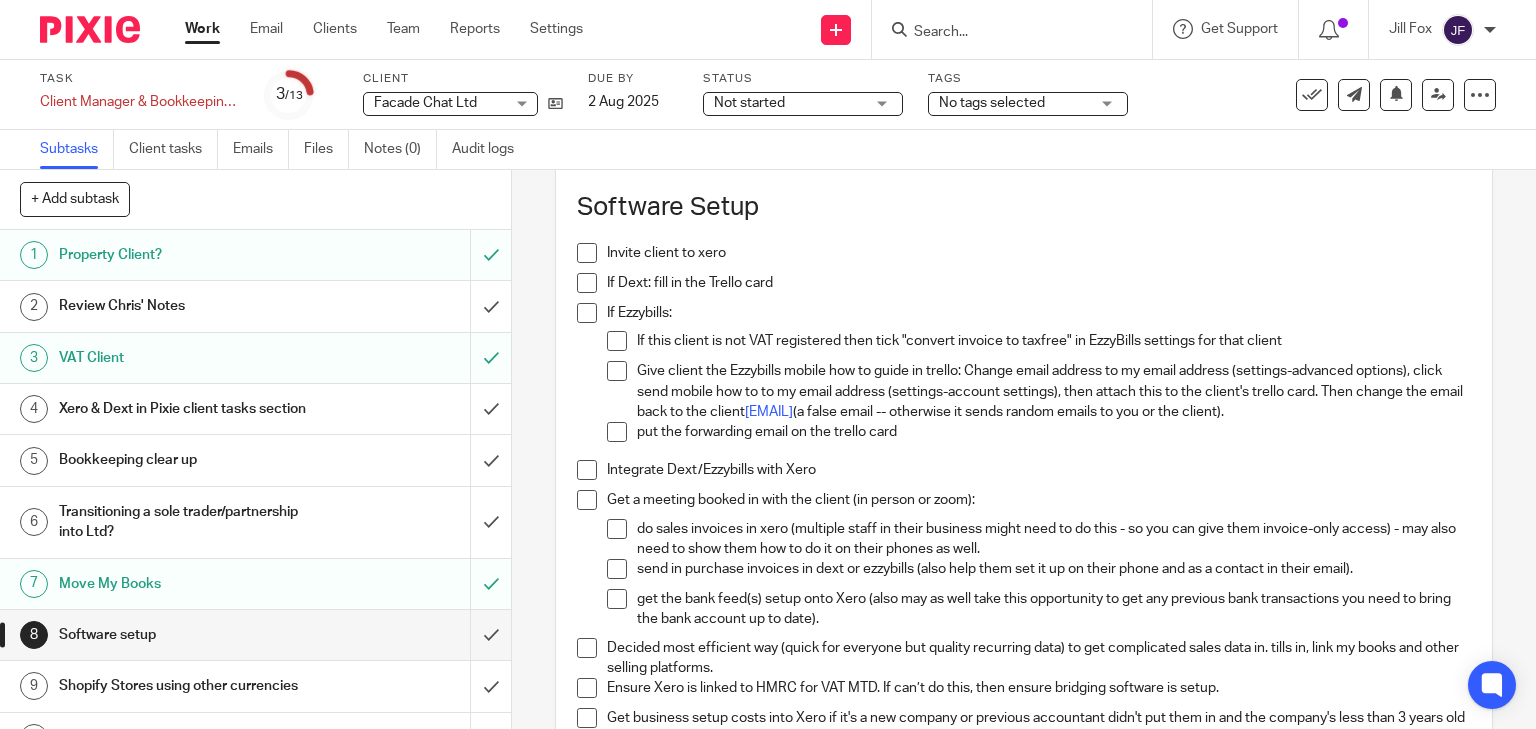 click at bounding box center [90, 29] 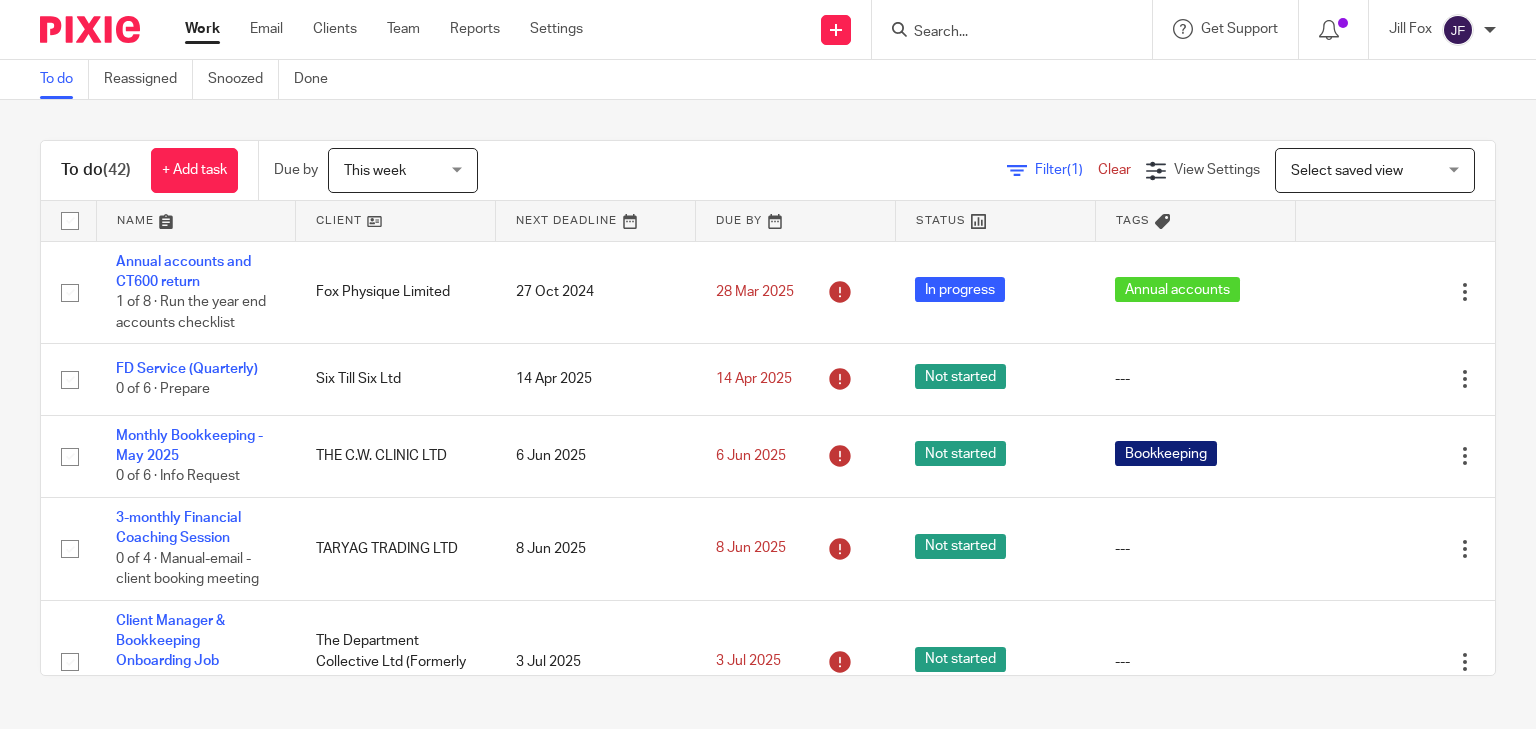 scroll, scrollTop: 0, scrollLeft: 0, axis: both 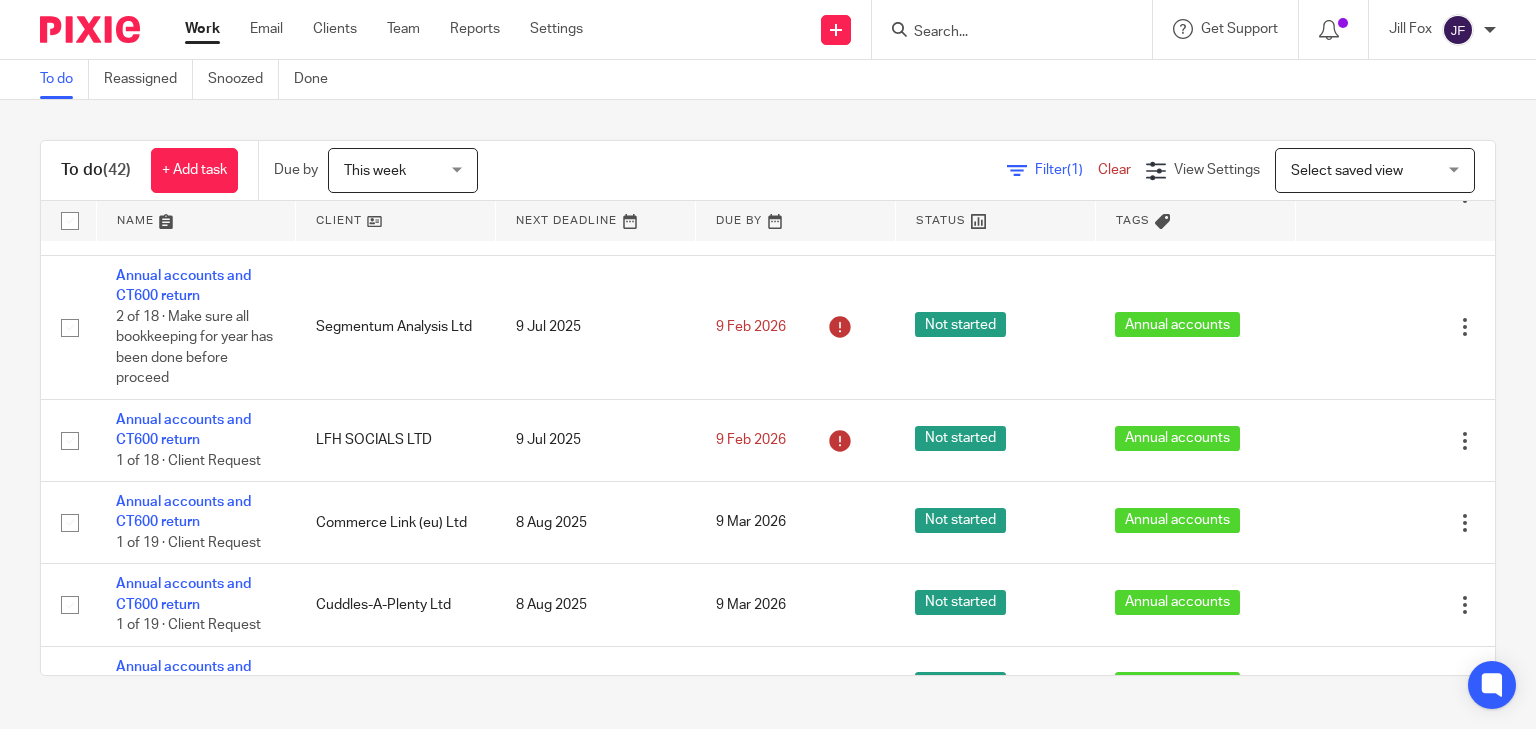 click on "This week" at bounding box center [397, 170] 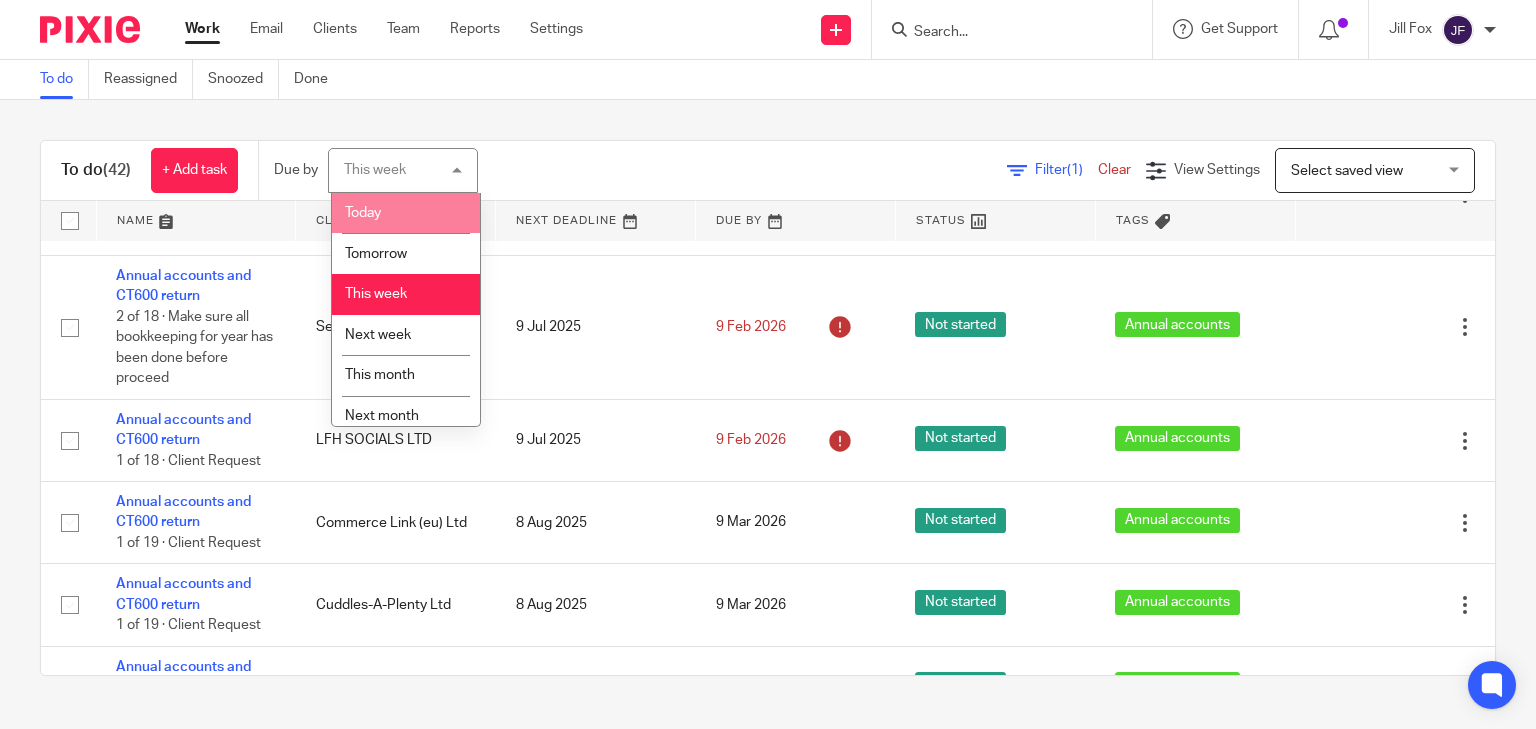 click on "Today" at bounding box center (406, 213) 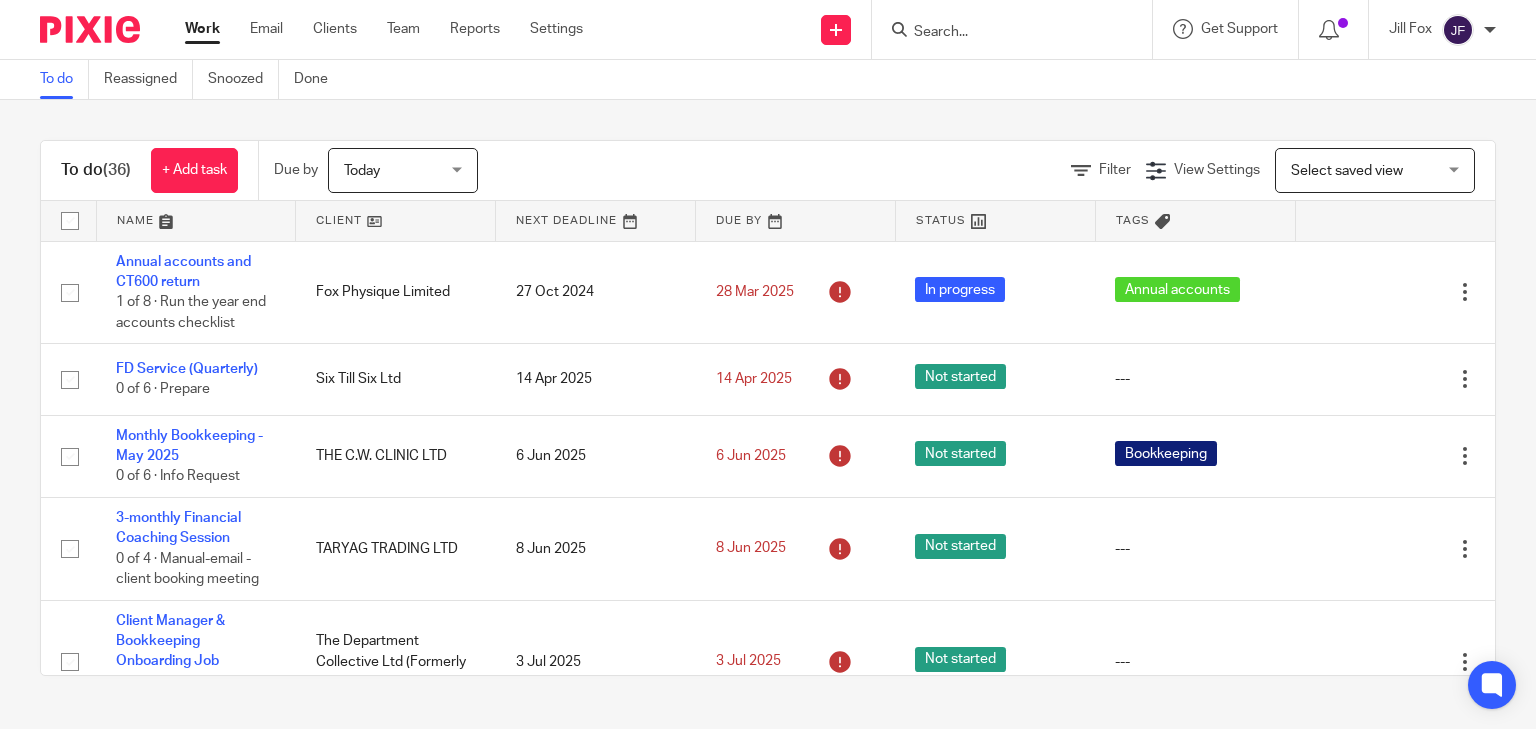scroll, scrollTop: 0, scrollLeft: 0, axis: both 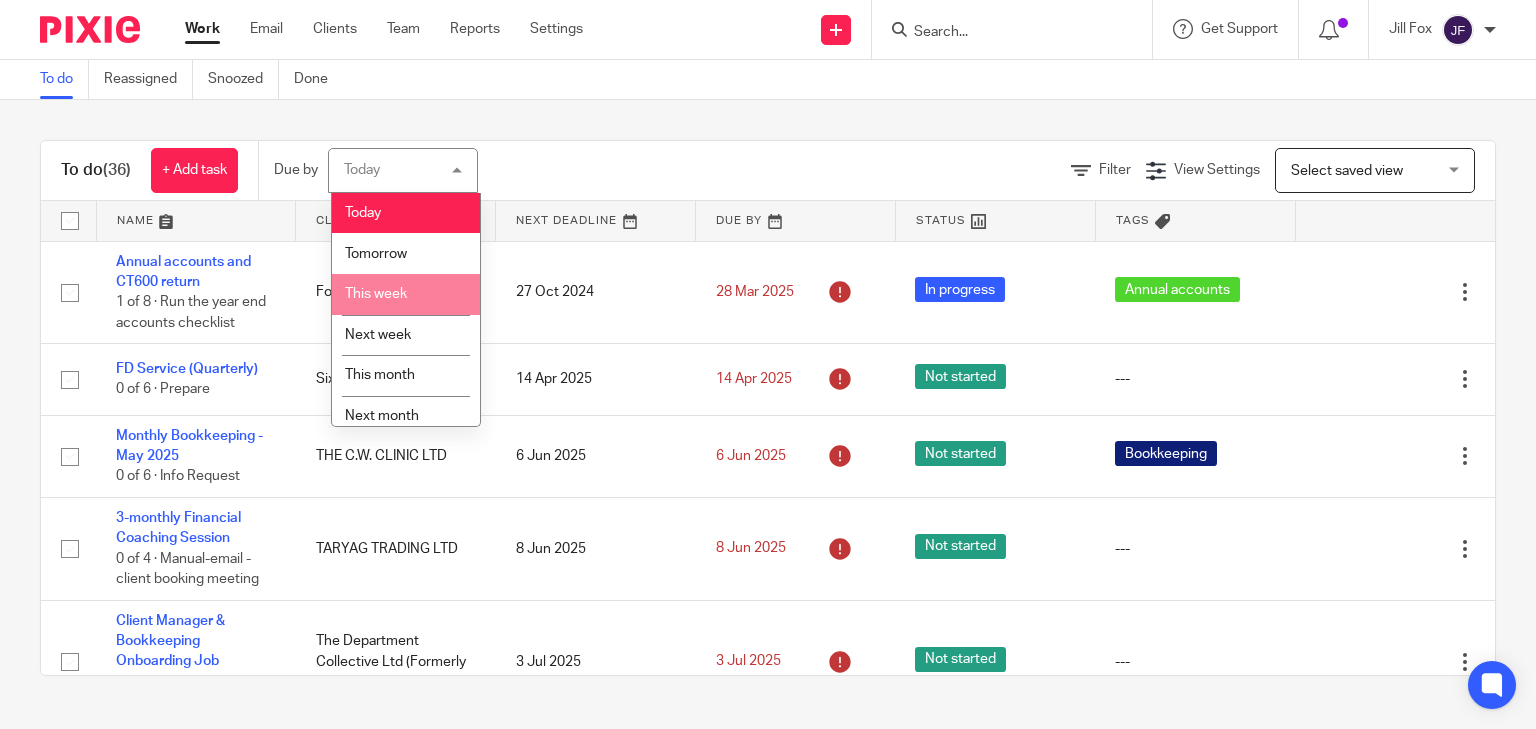 click on "This week" at bounding box center [376, 294] 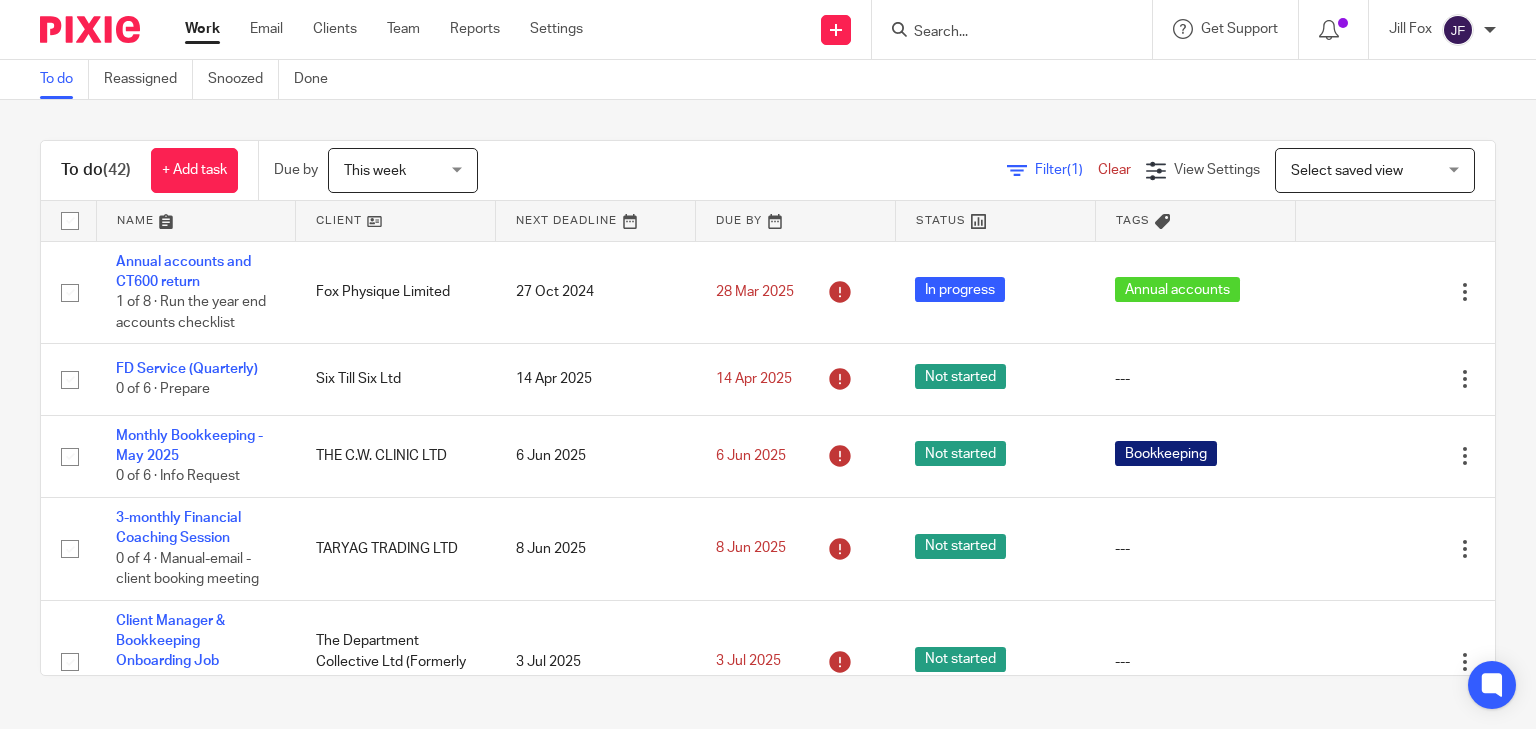 scroll, scrollTop: 0, scrollLeft: 0, axis: both 